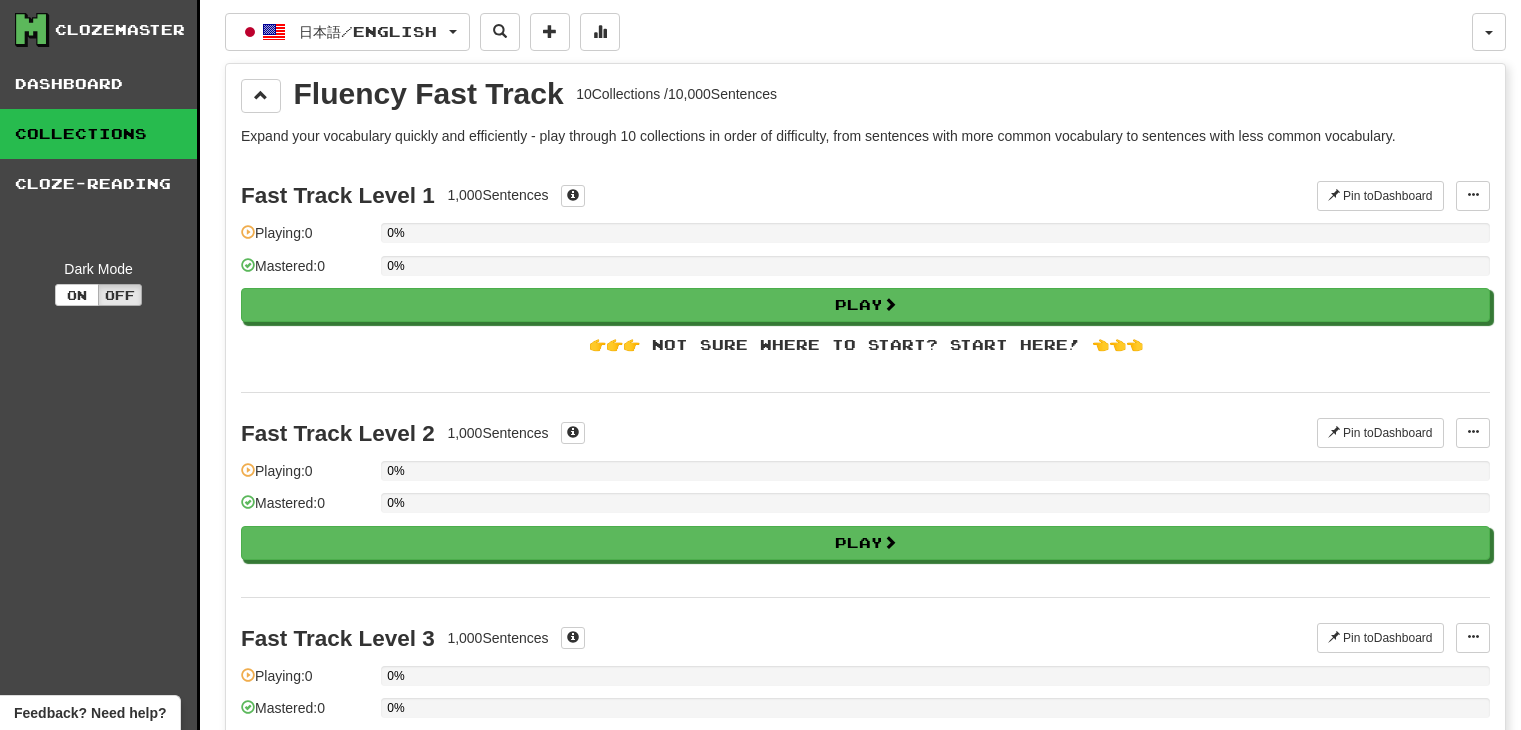 scroll, scrollTop: 1956, scrollLeft: 0, axis: vertical 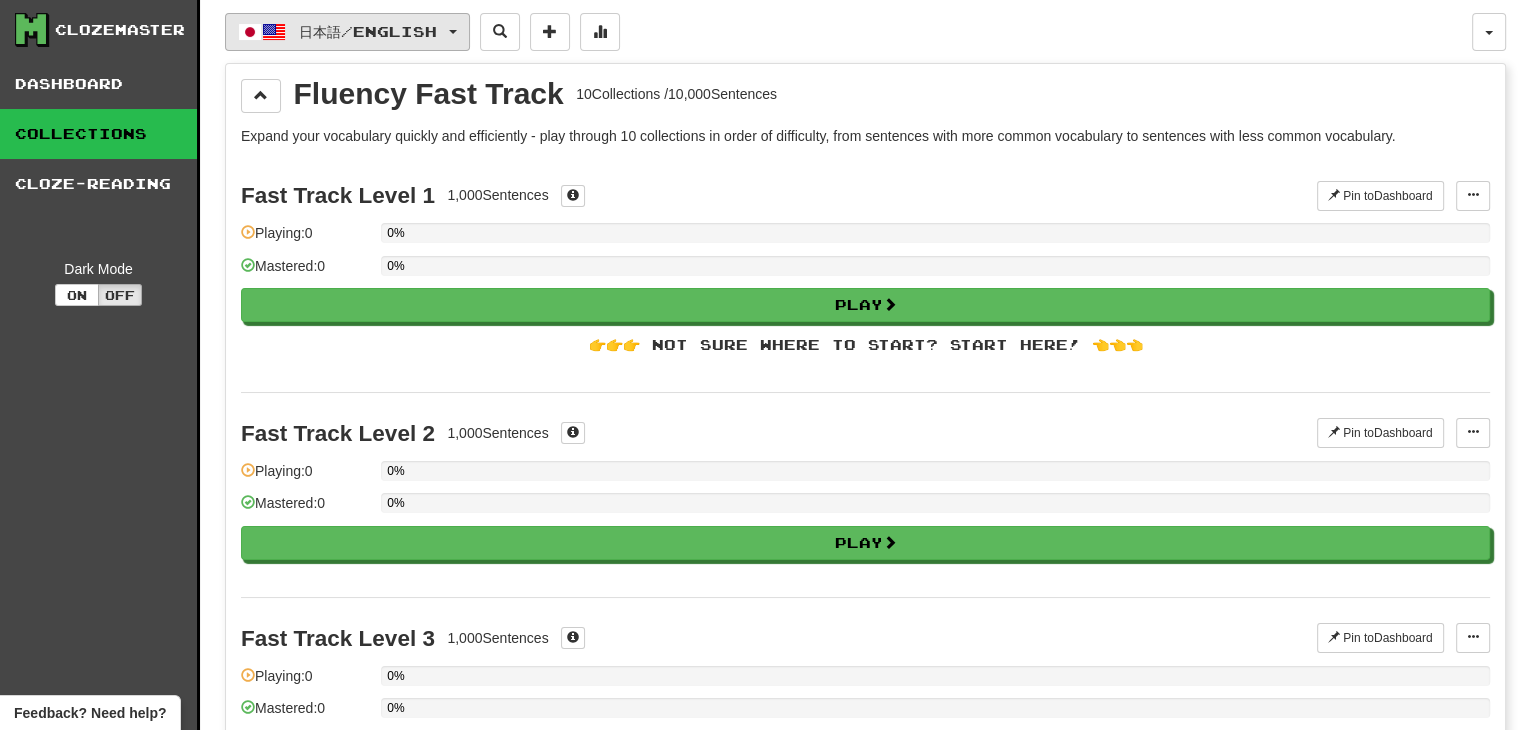 click at bounding box center [453, 32] 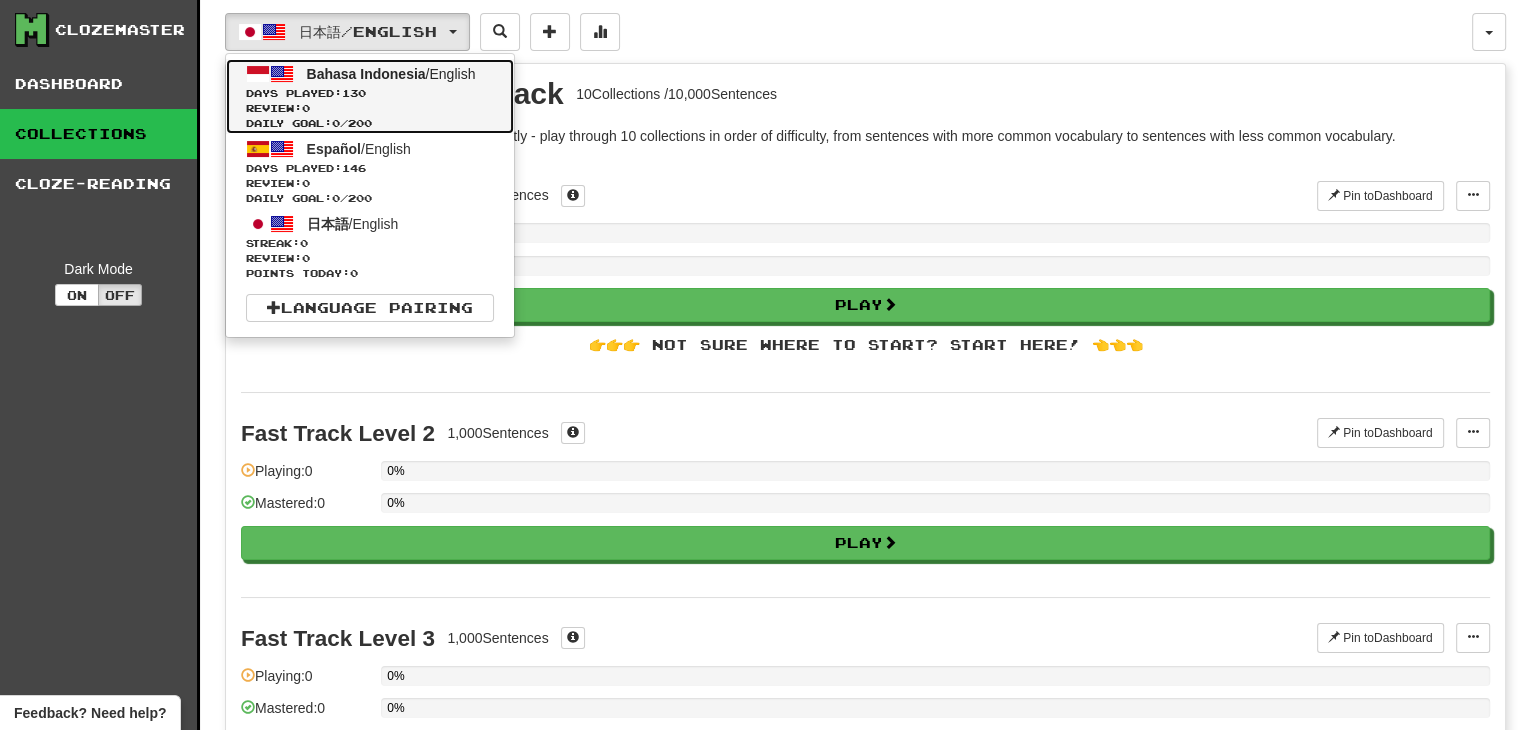 click on "Days Played:  130" at bounding box center (370, 93) 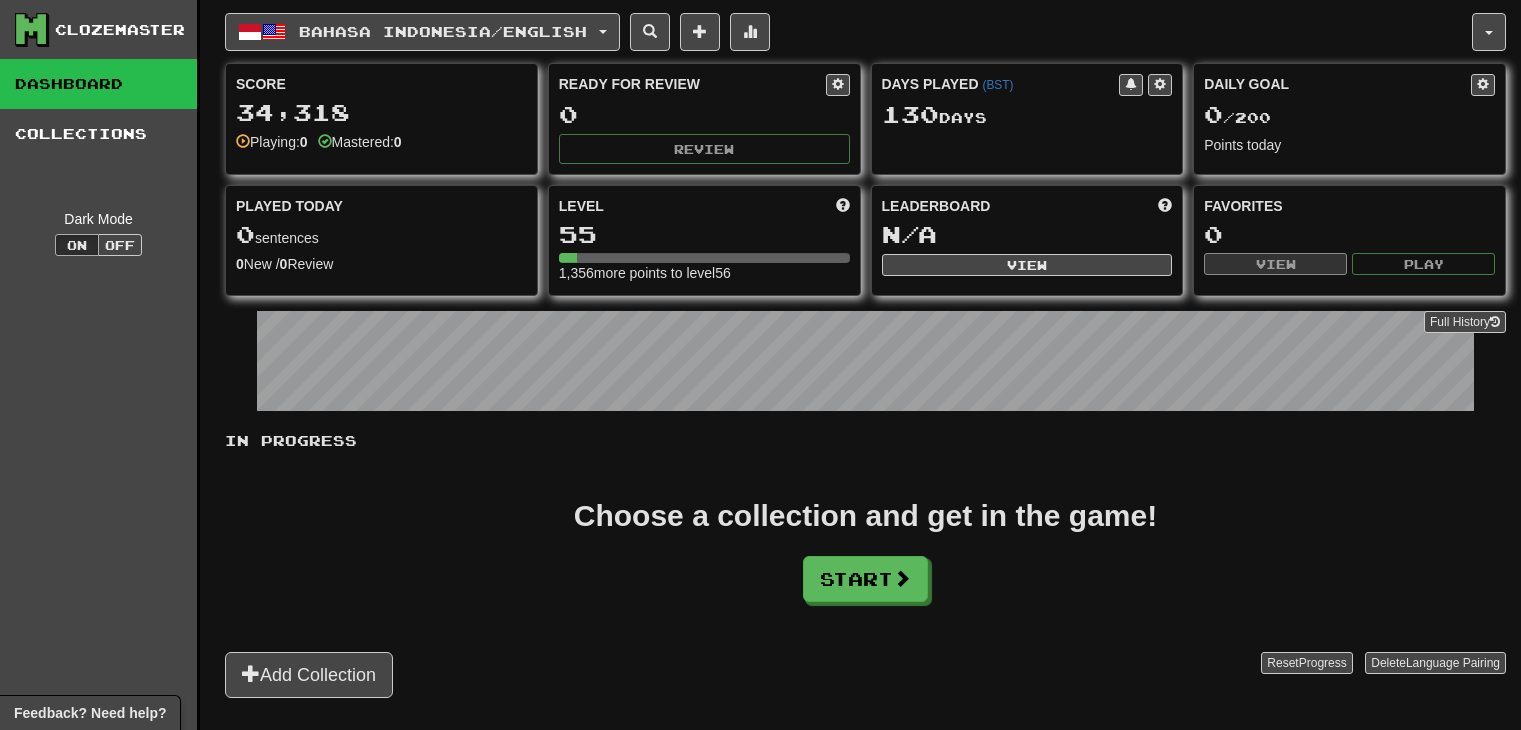 scroll, scrollTop: 0, scrollLeft: 0, axis: both 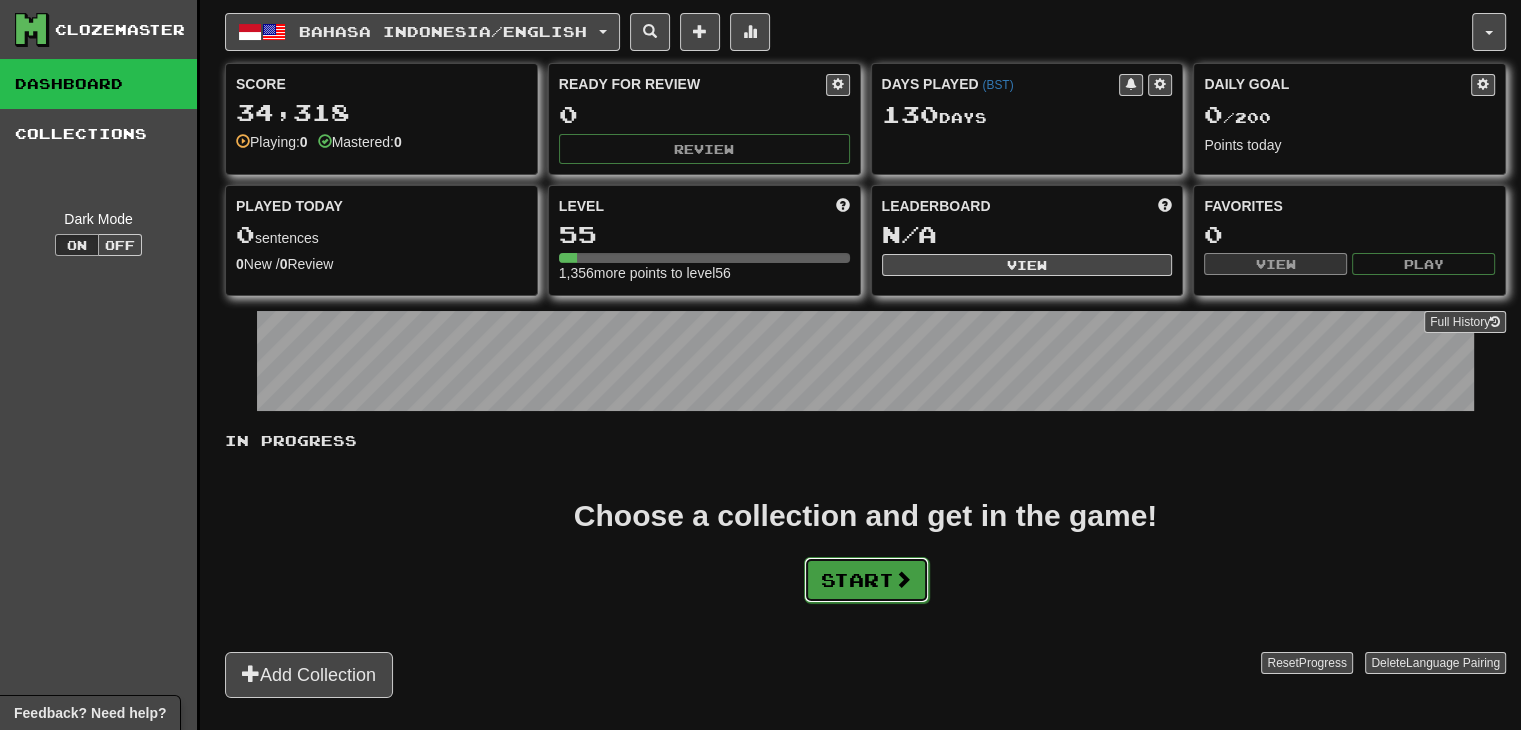 click on "Start" at bounding box center (866, 580) 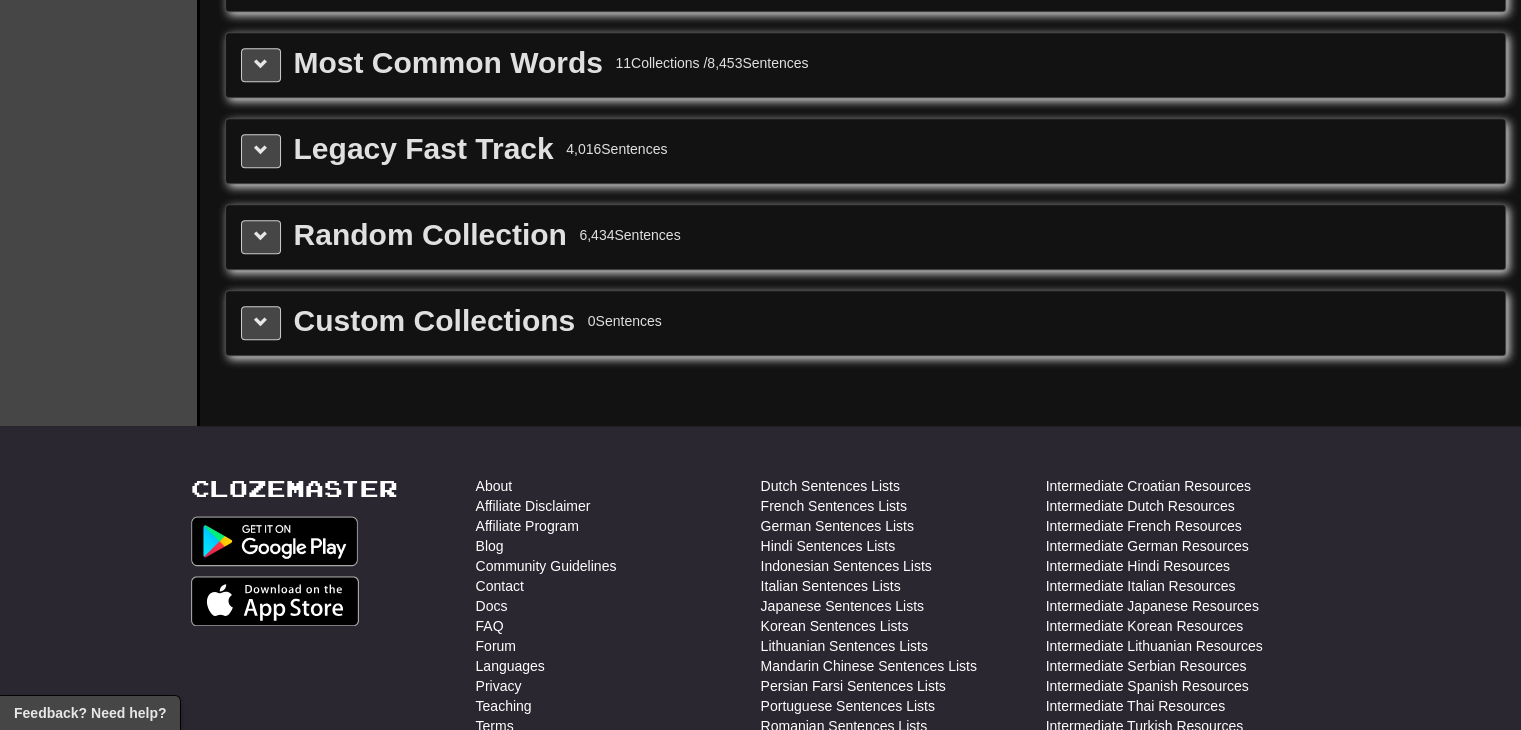 scroll, scrollTop: 2222, scrollLeft: 0, axis: vertical 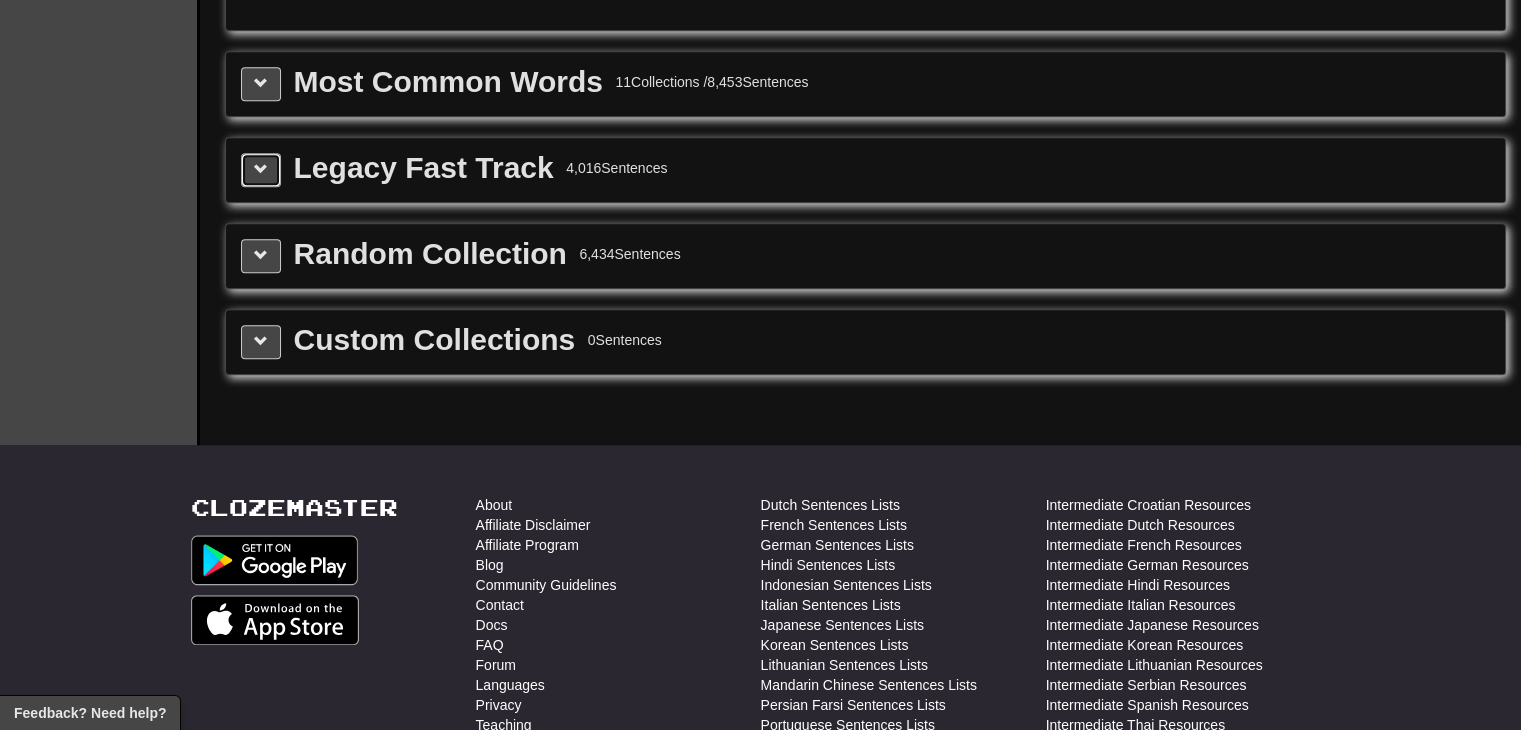 click at bounding box center [261, 169] 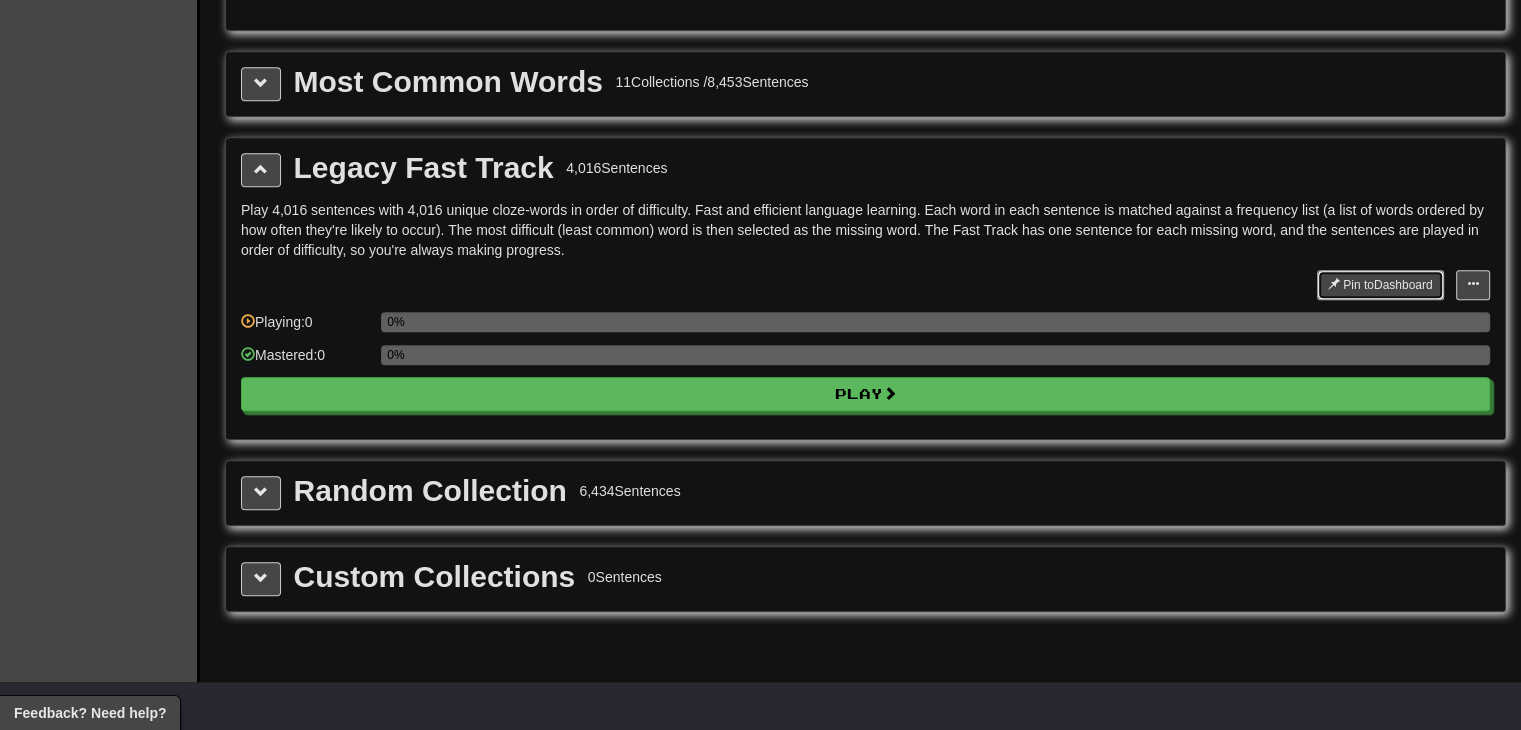 click on "Pin to  Dashboard" at bounding box center [1380, 285] 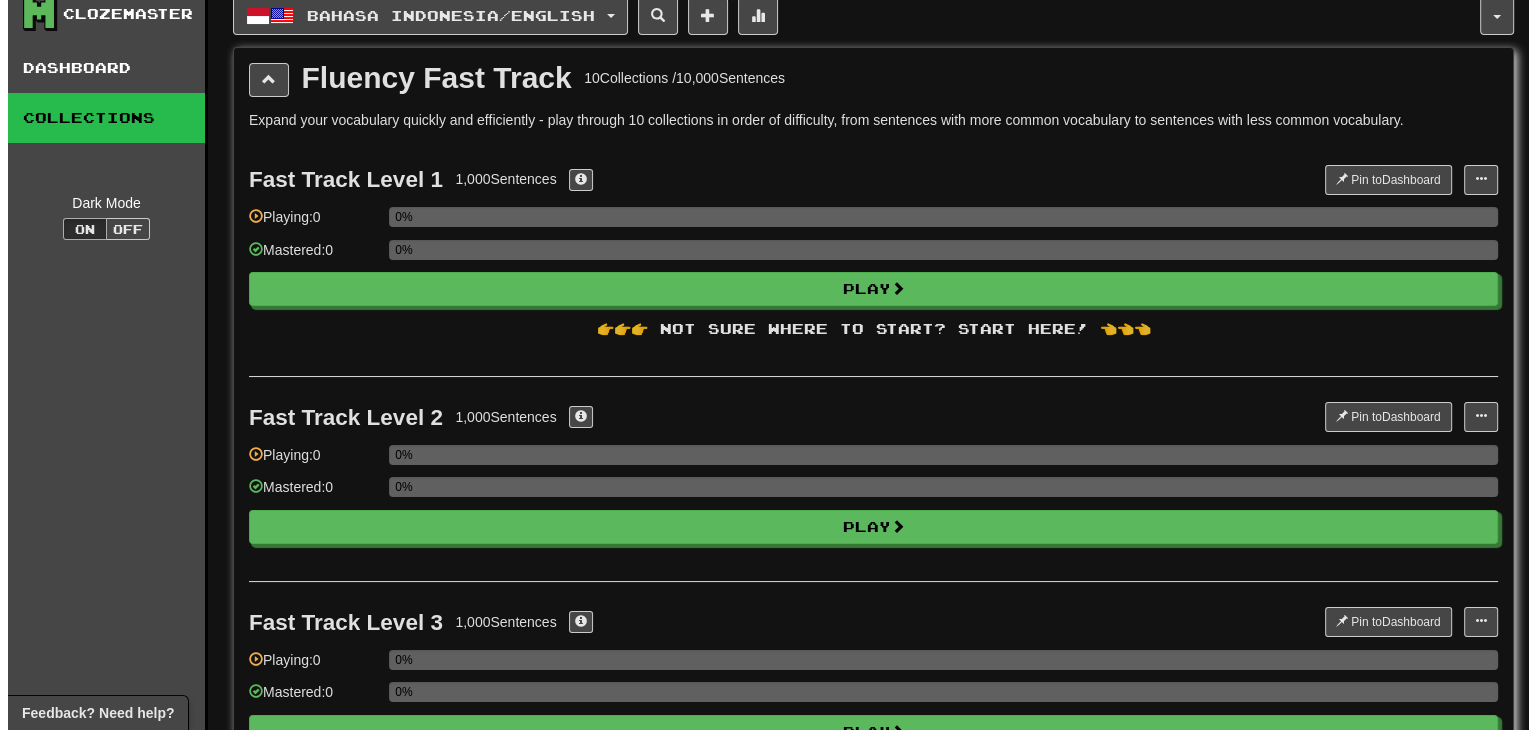 scroll, scrollTop: 0, scrollLeft: 0, axis: both 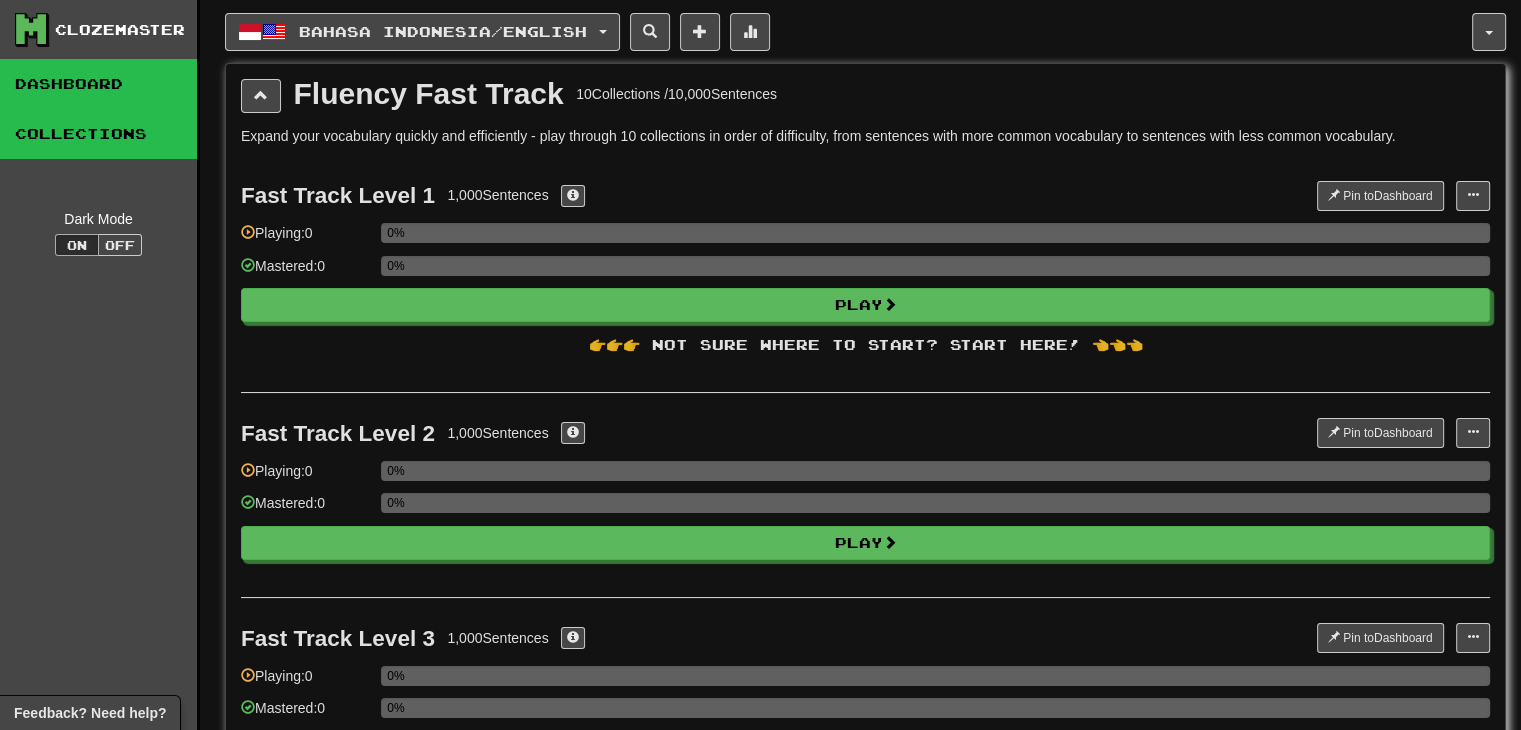 click on "Dashboard" at bounding box center (98, 84) 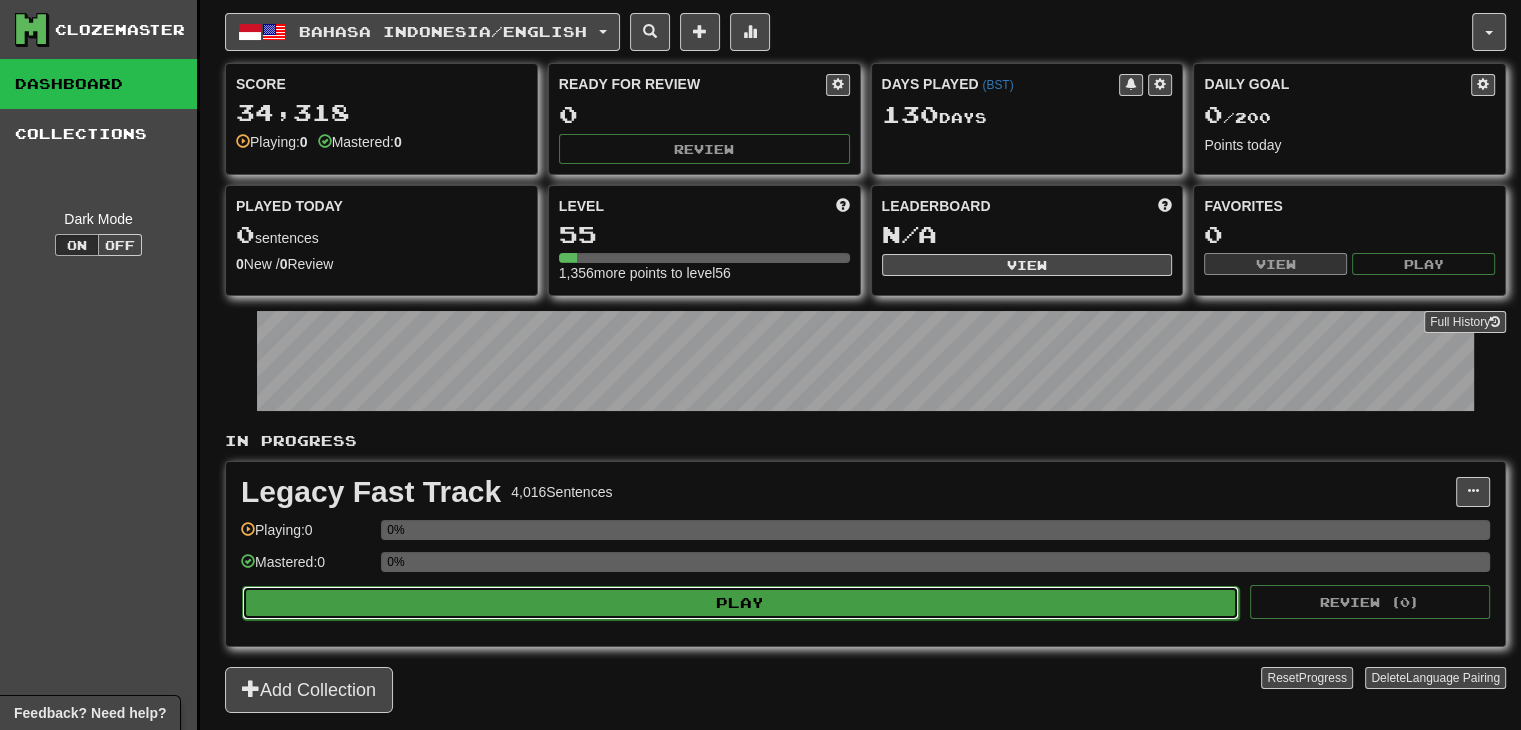 click on "Play" at bounding box center (740, 603) 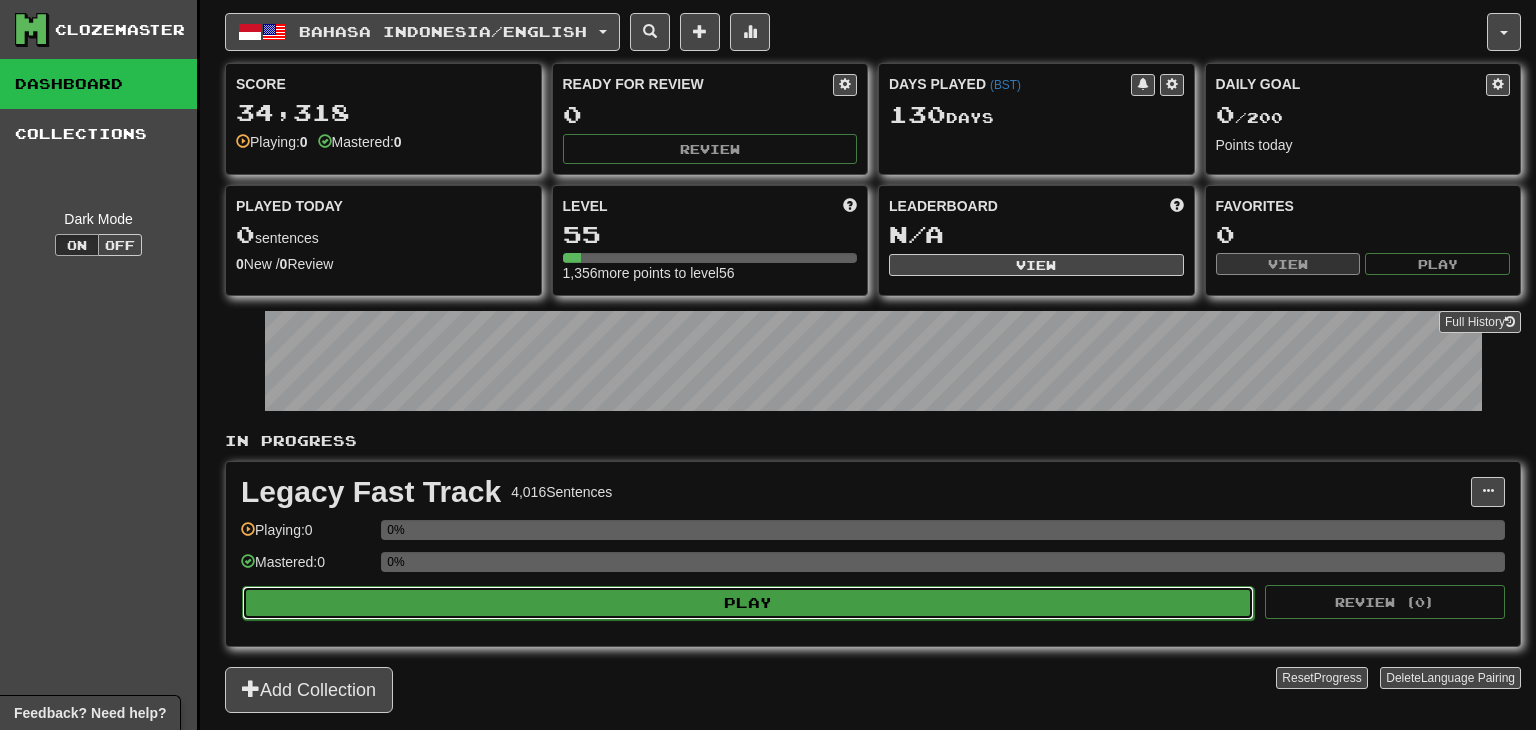 select on "**" 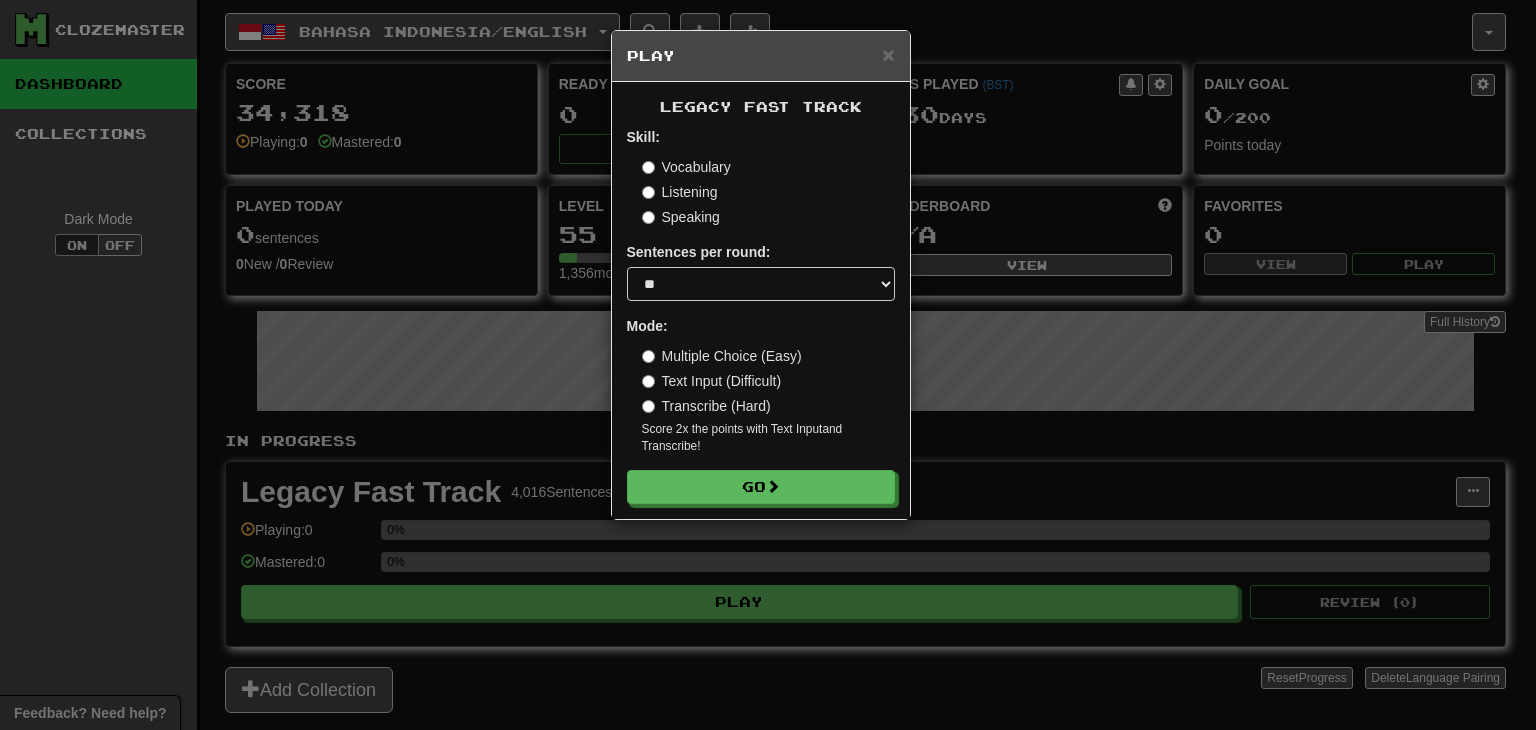 click on "Vocabulary" at bounding box center [686, 167] 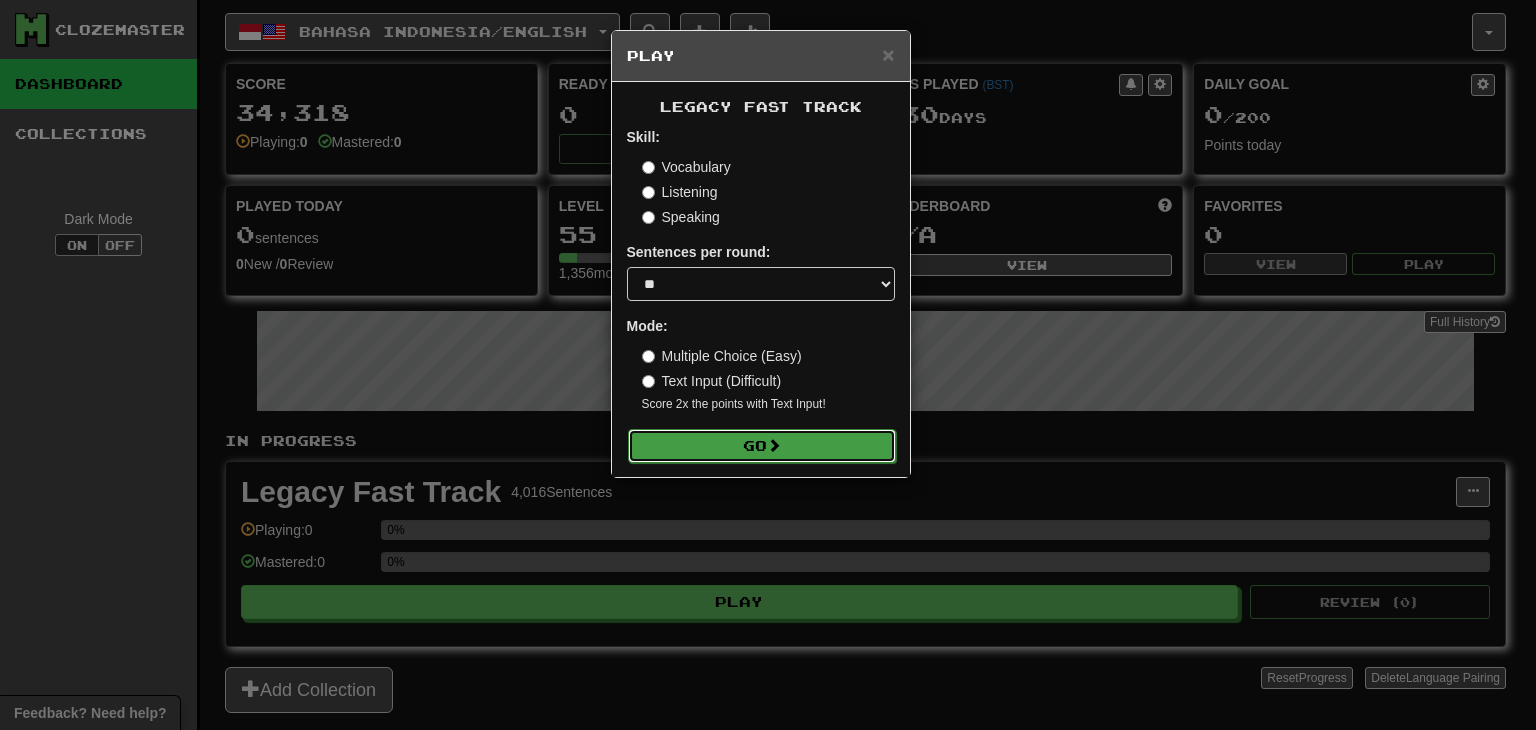 click on "Go" at bounding box center [762, 446] 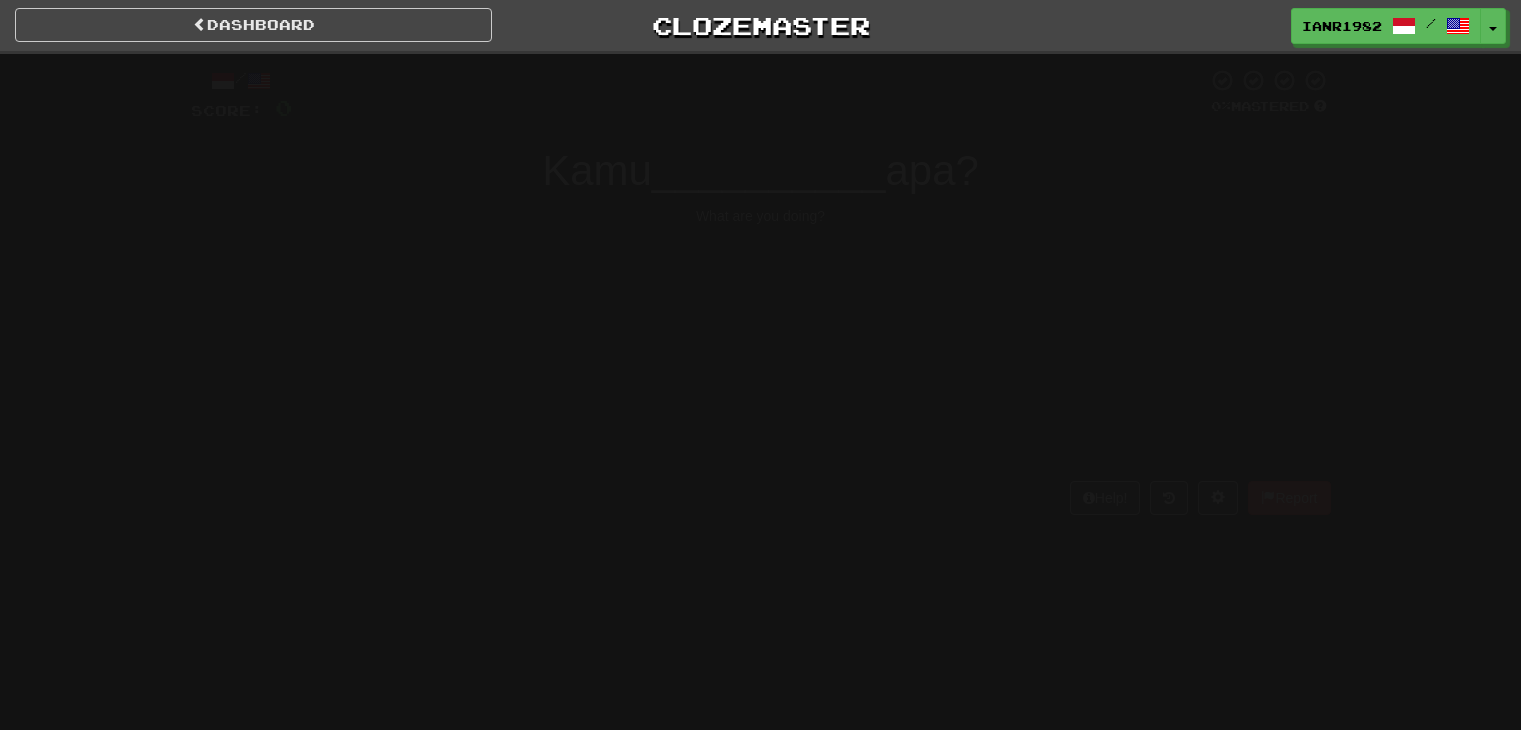 scroll, scrollTop: 0, scrollLeft: 0, axis: both 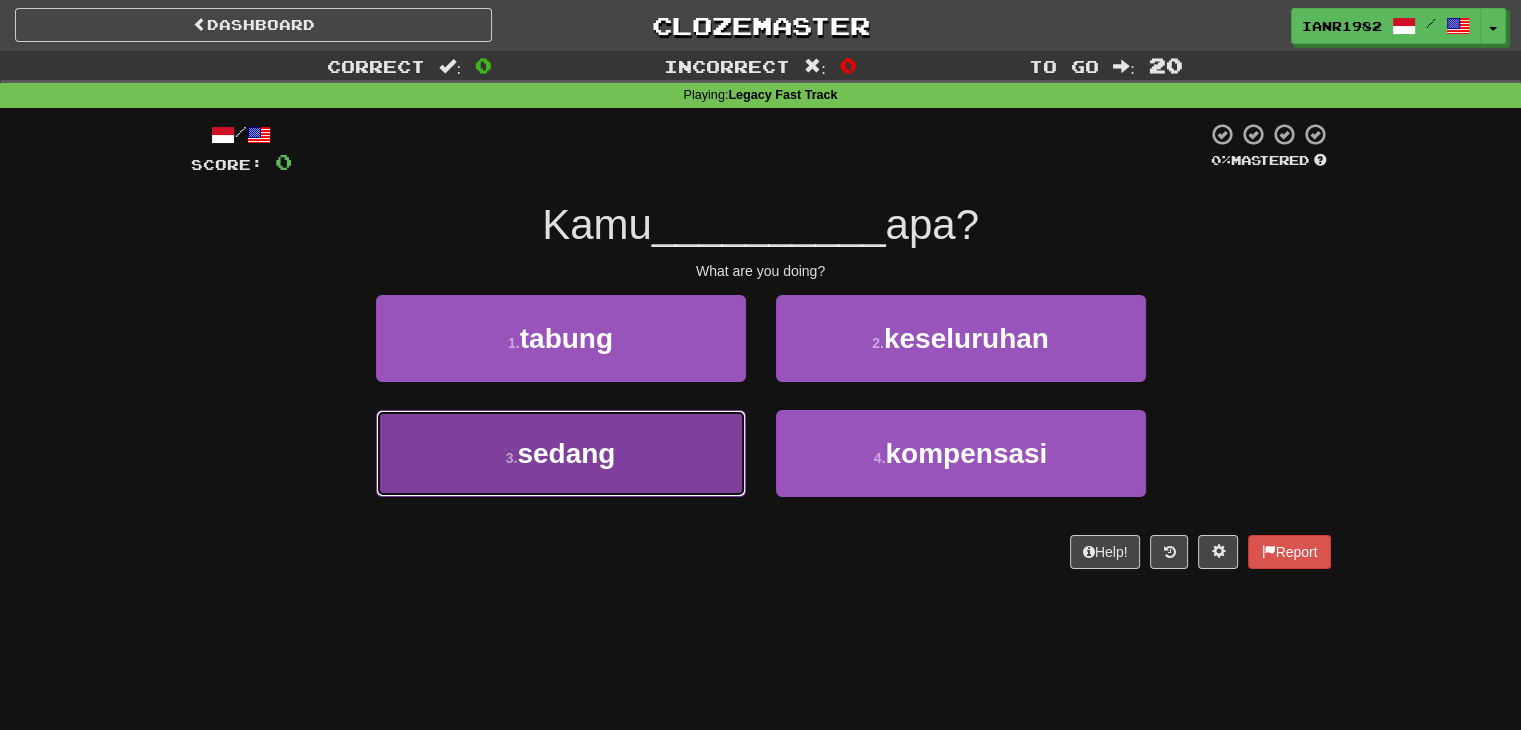 click on "3 .  sedang" at bounding box center (561, 453) 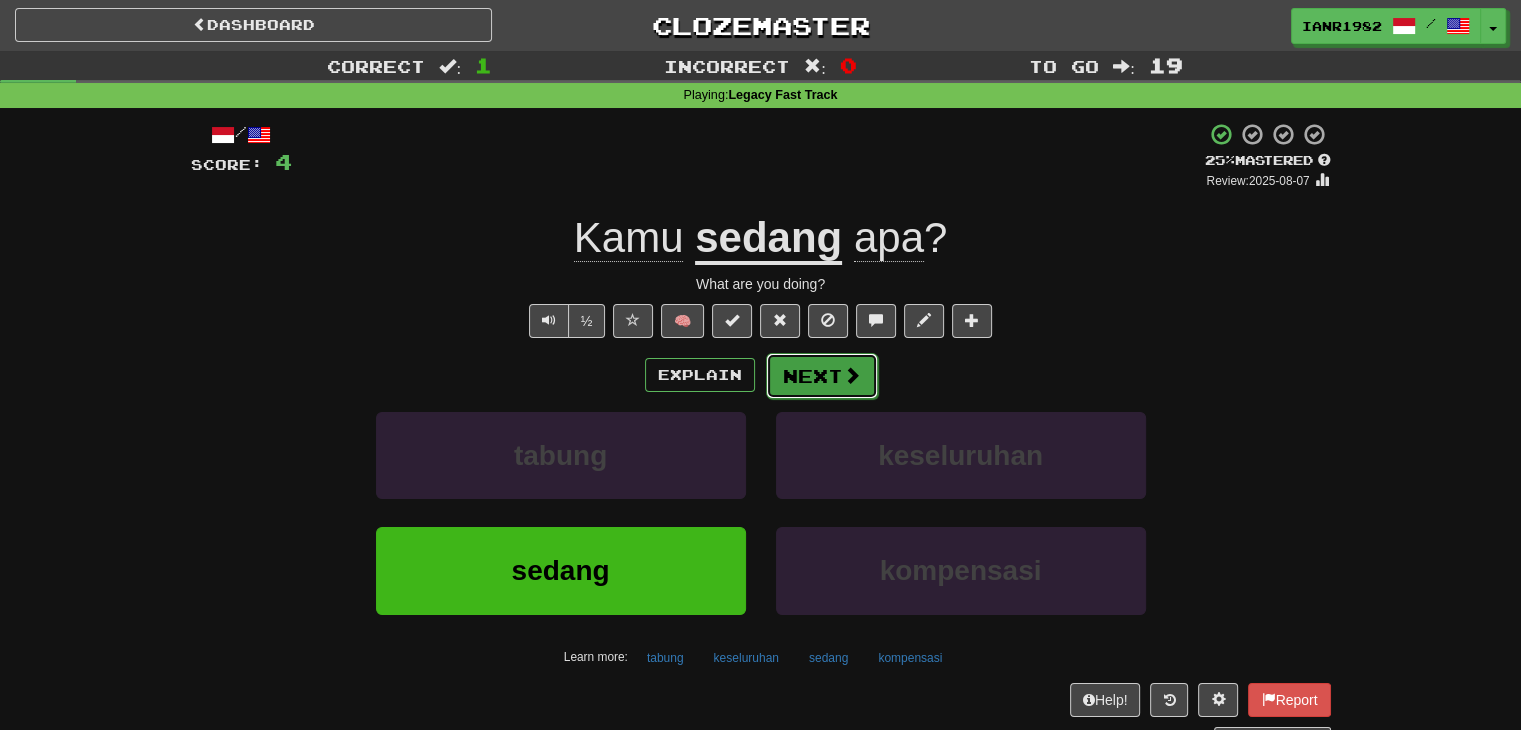 click at bounding box center [852, 375] 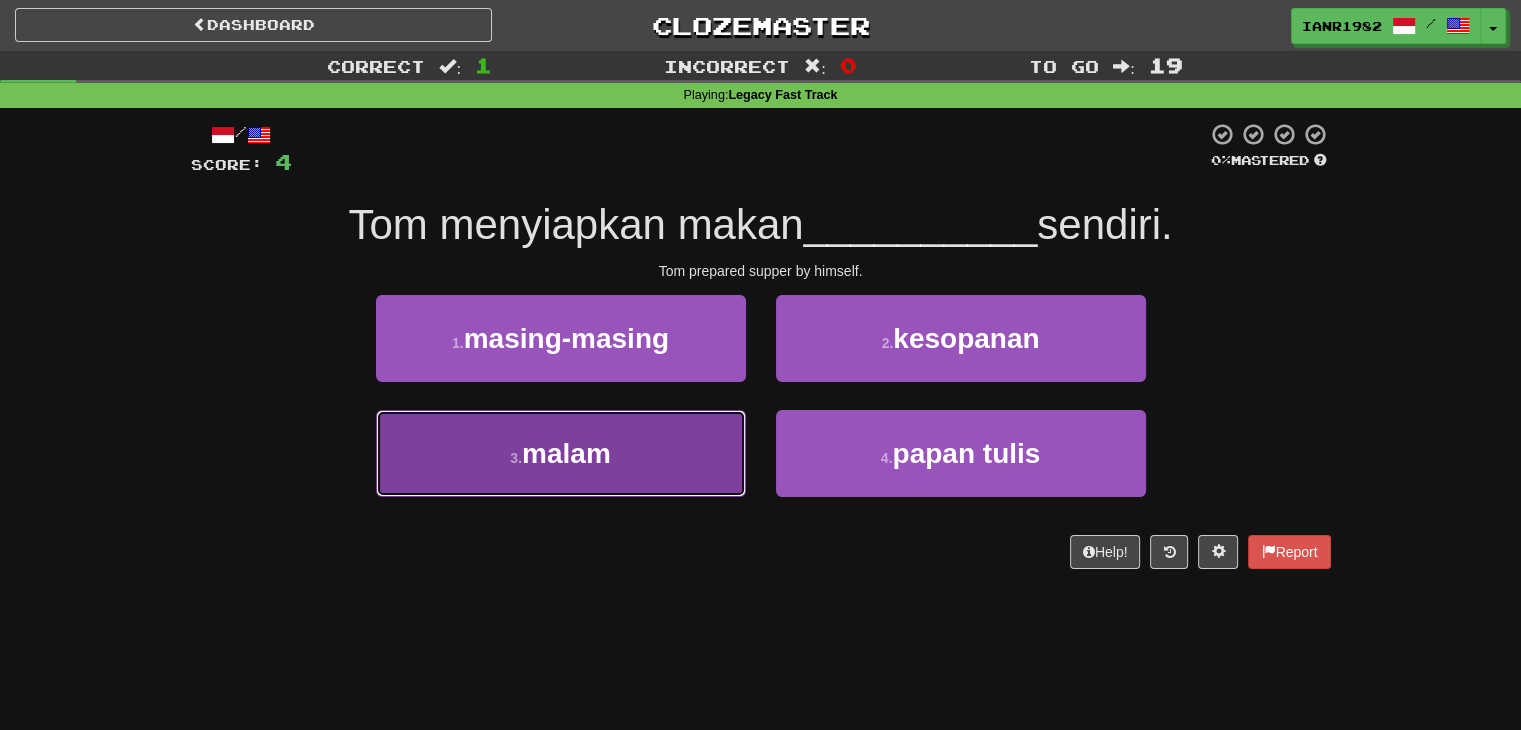 click on "3 .  malam" at bounding box center (561, 453) 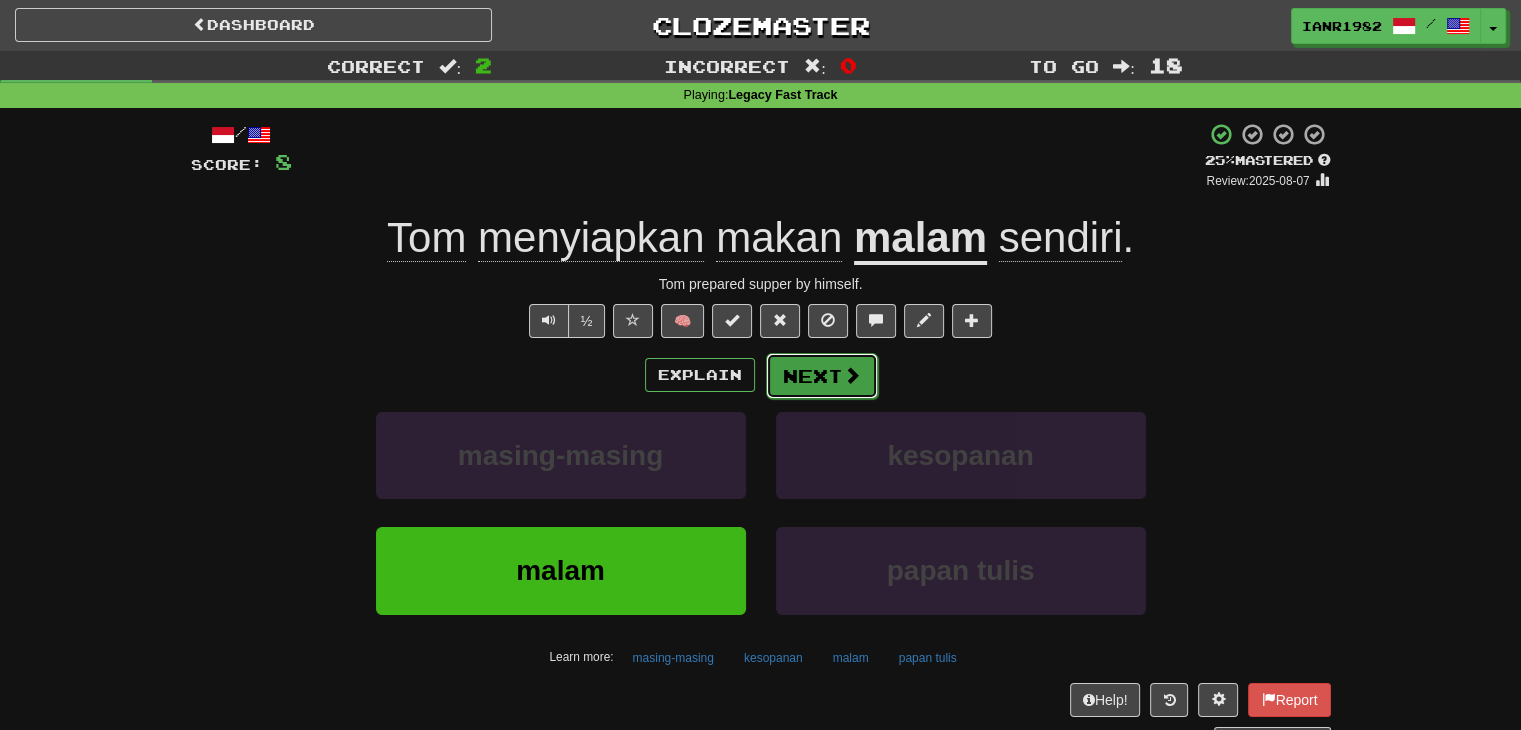 click on "Next" at bounding box center [822, 376] 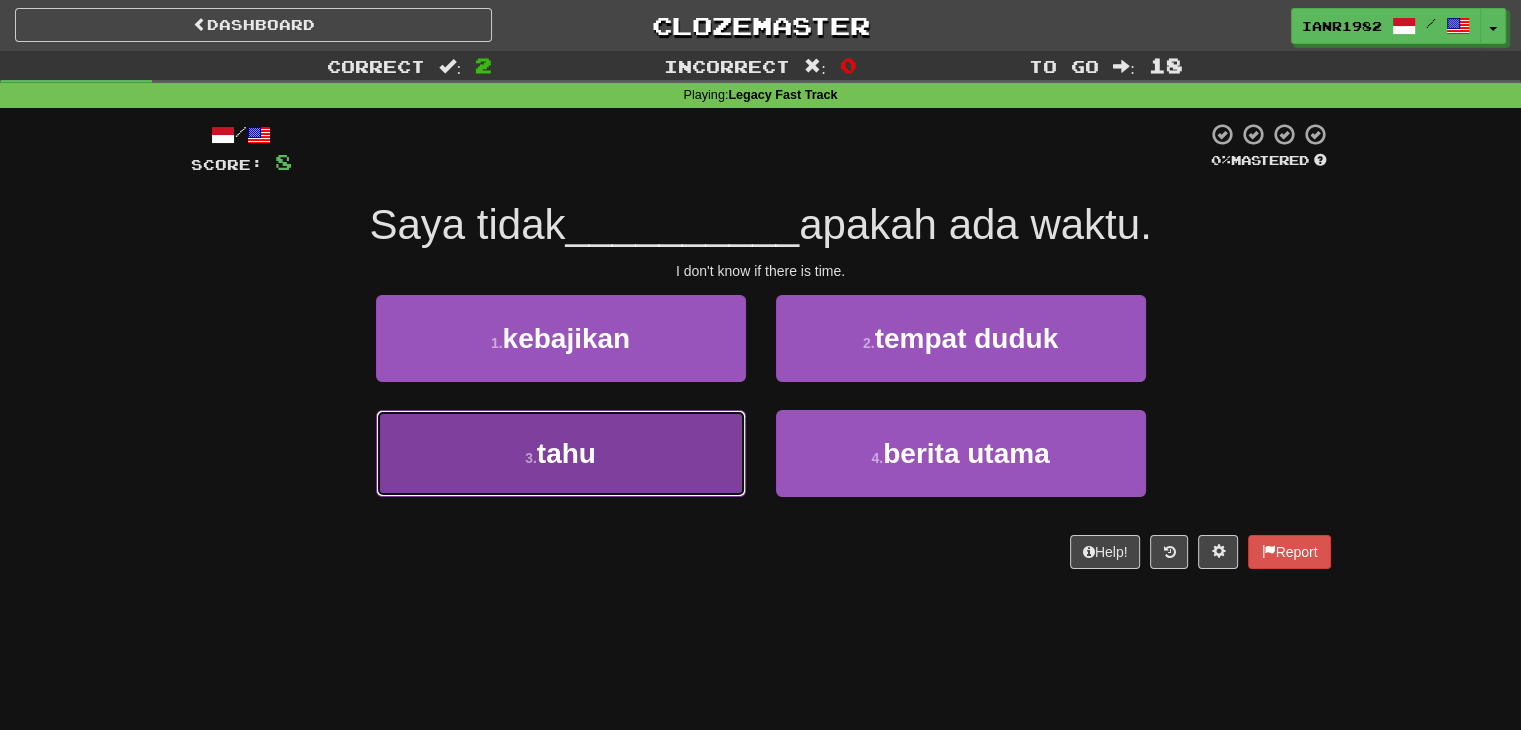 click on "3 .  tahu" at bounding box center (561, 453) 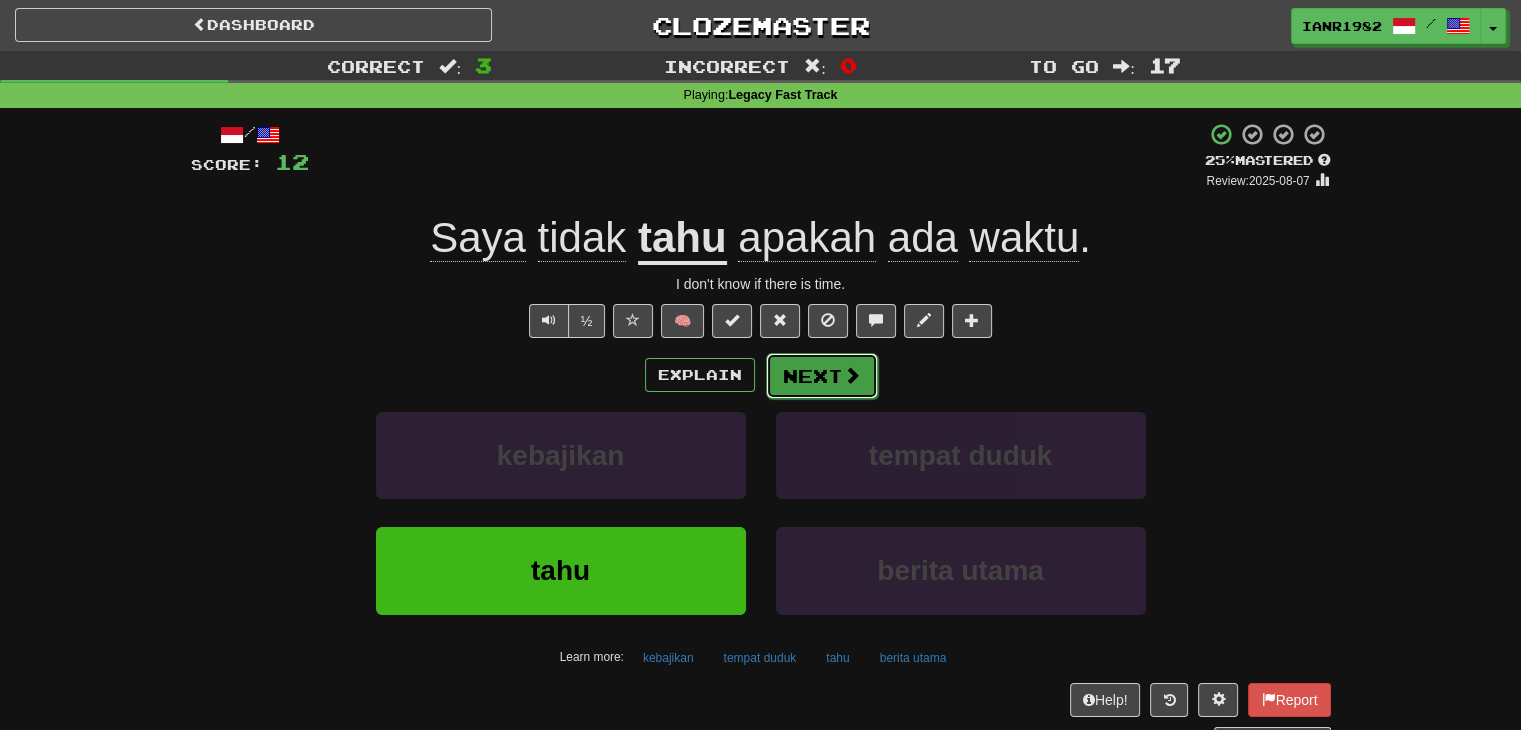 click on "Next" at bounding box center [822, 376] 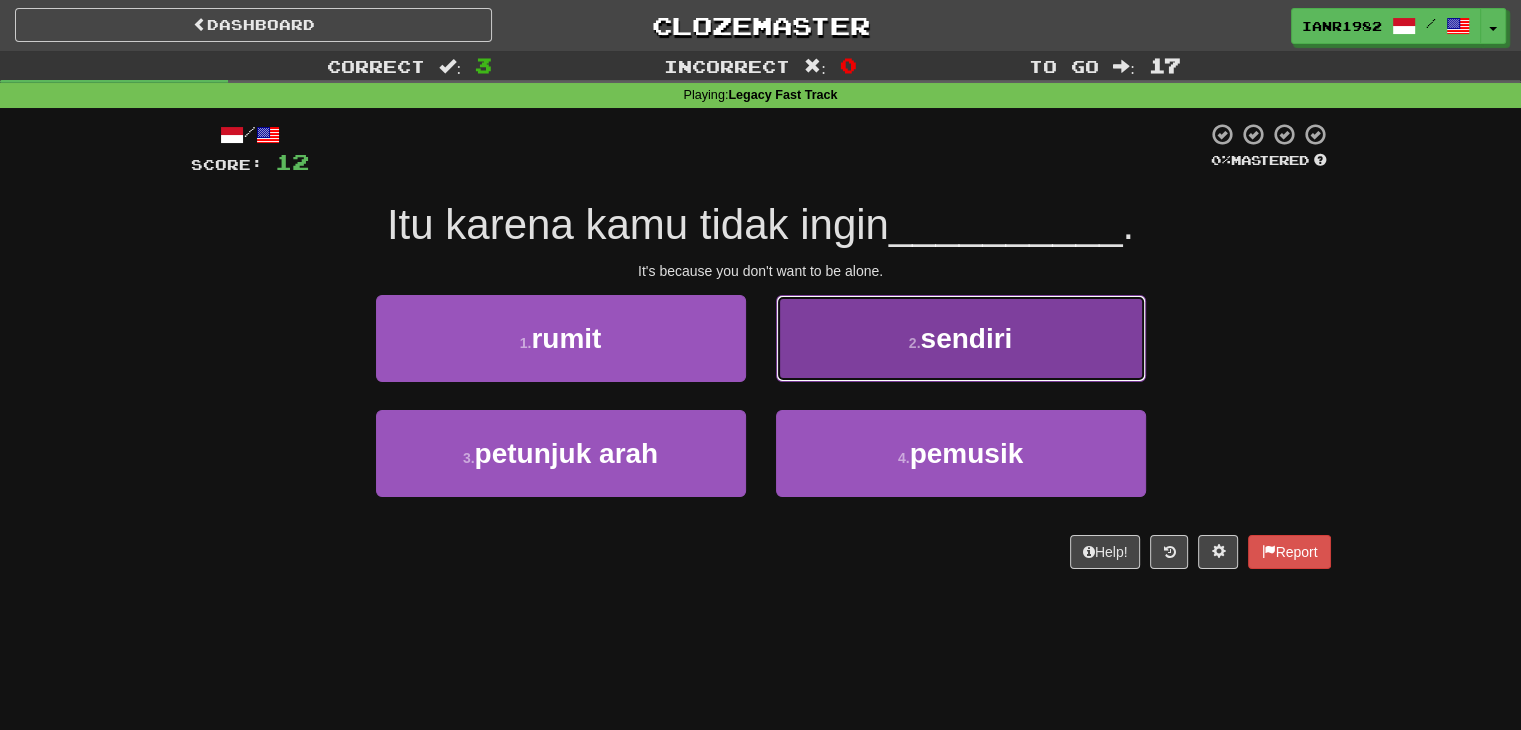 click on "sendiri" at bounding box center [966, 338] 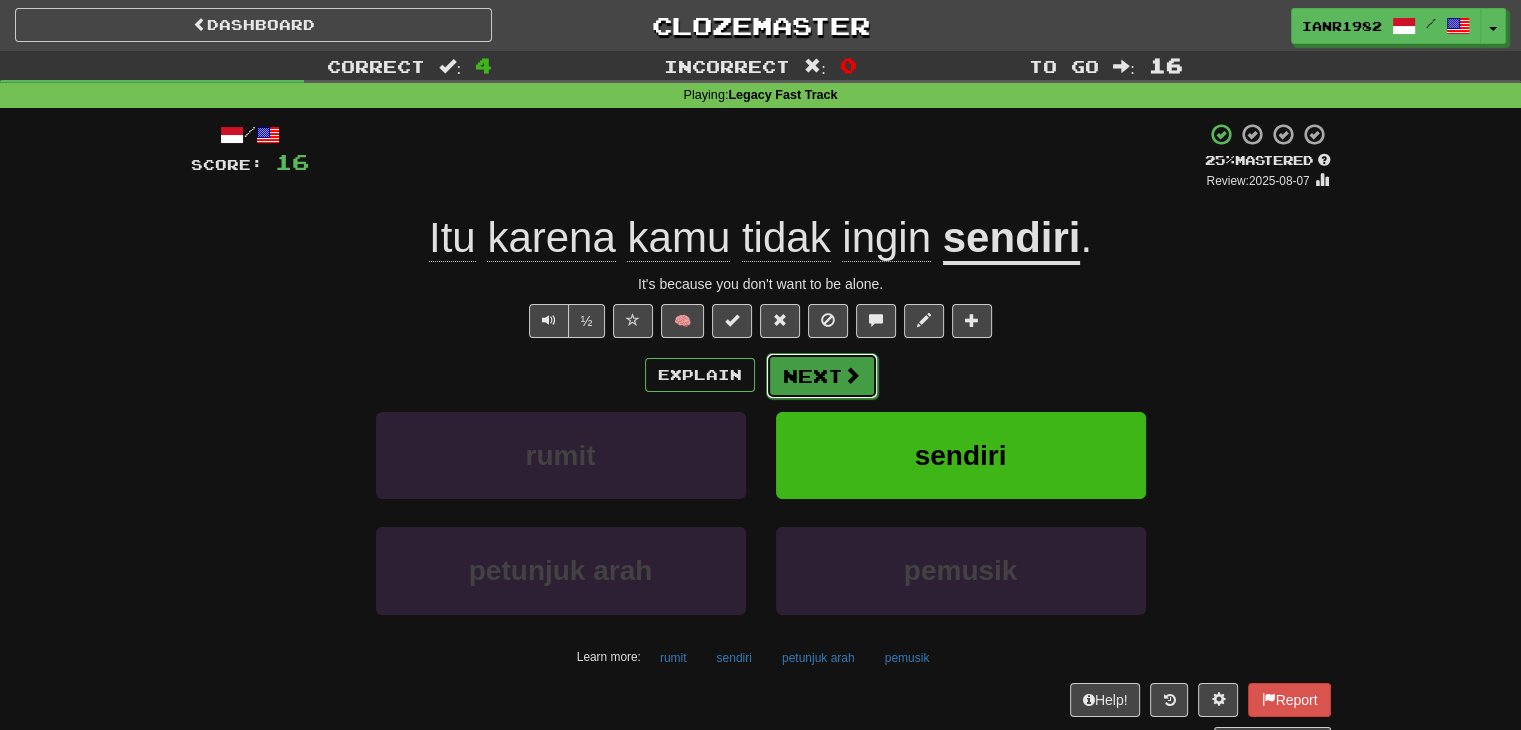 click at bounding box center (852, 375) 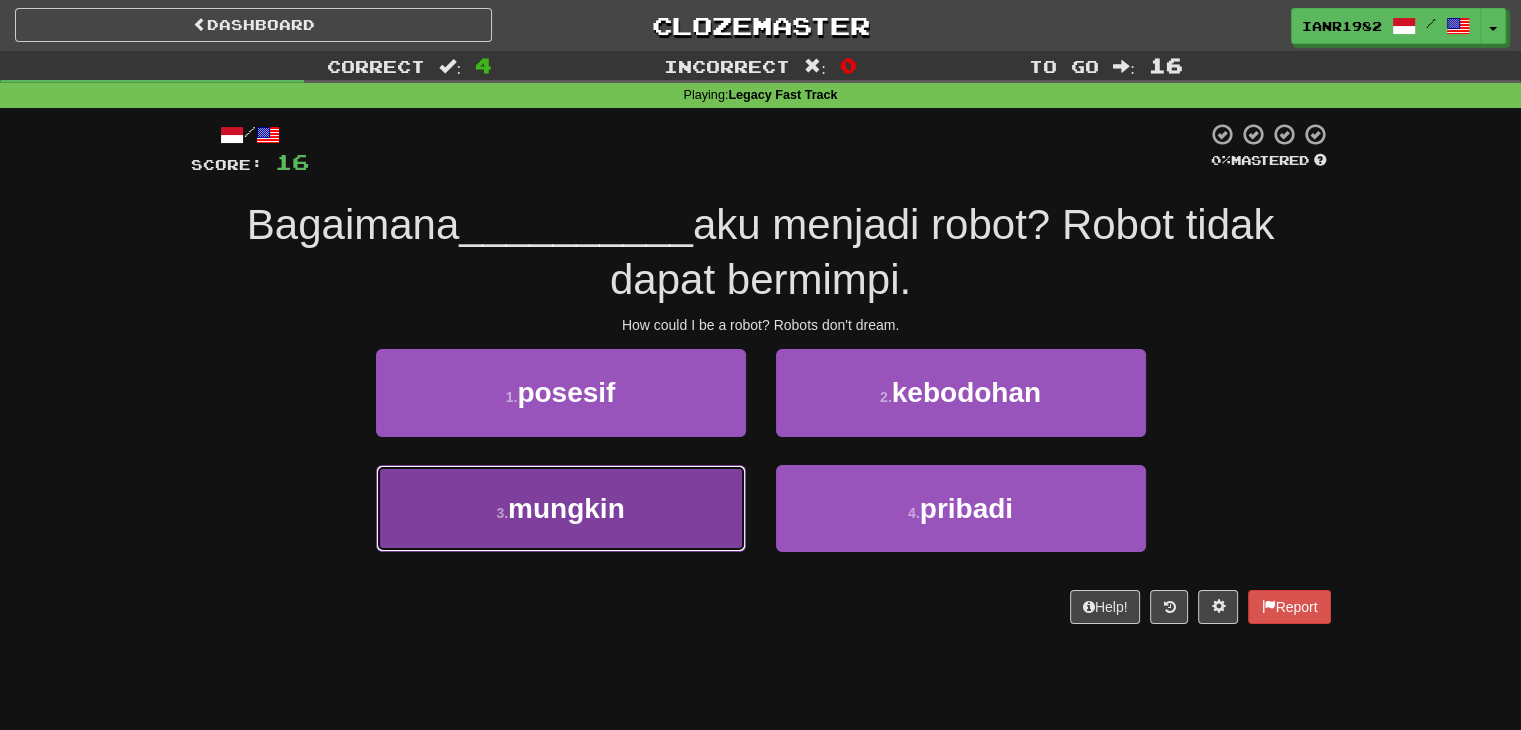 click on "3 .  mungkin" at bounding box center (561, 508) 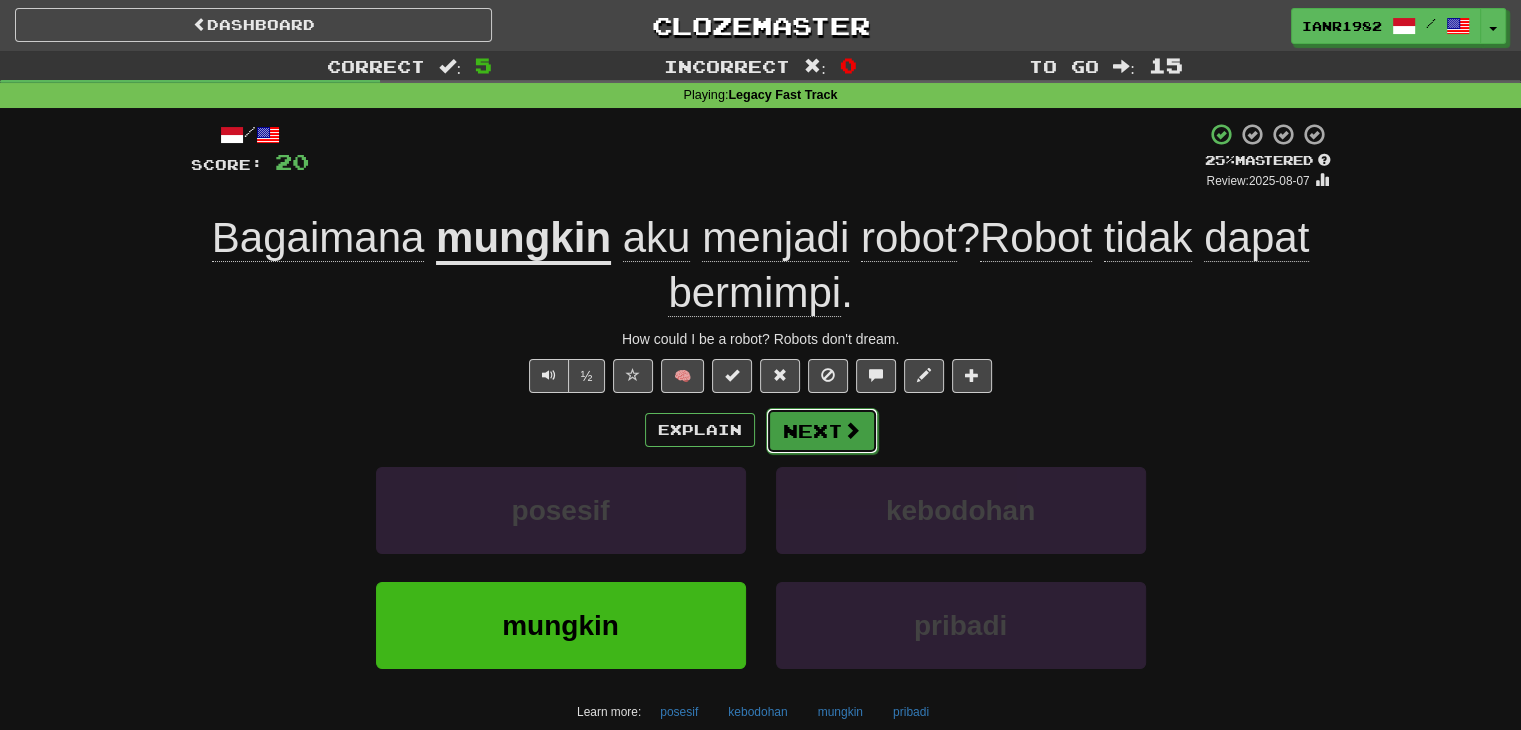 click at bounding box center (852, 430) 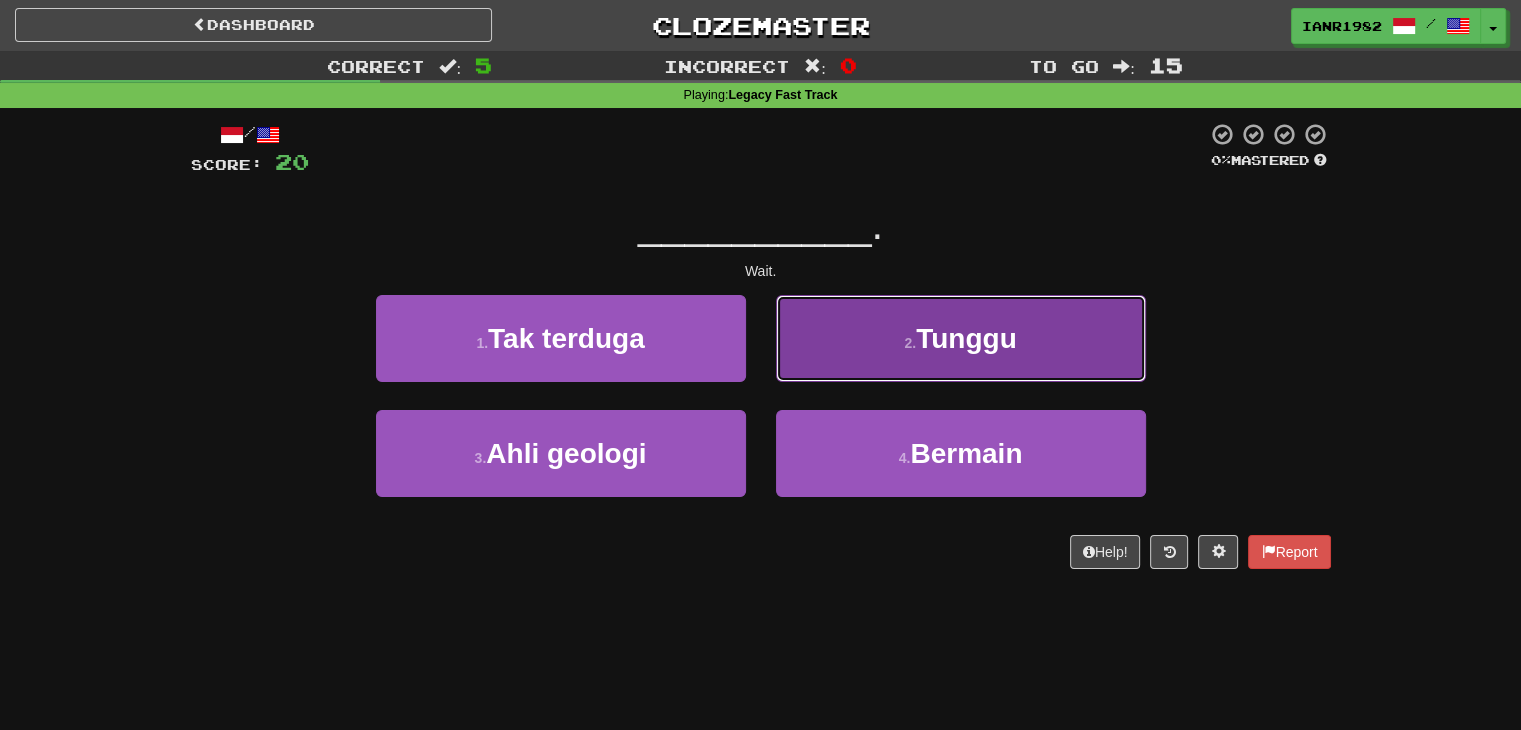 click on "Tunggu" at bounding box center (966, 338) 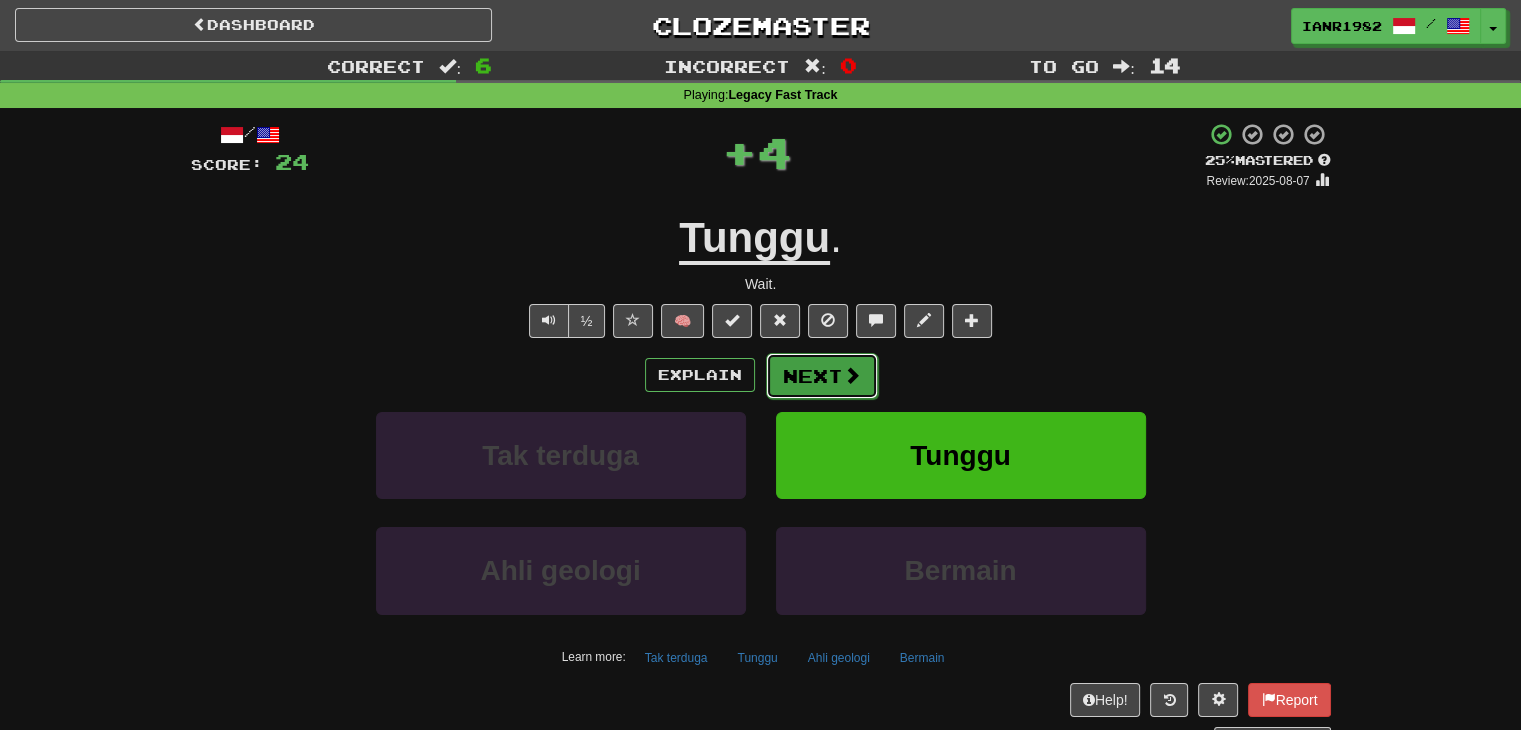 click at bounding box center [852, 375] 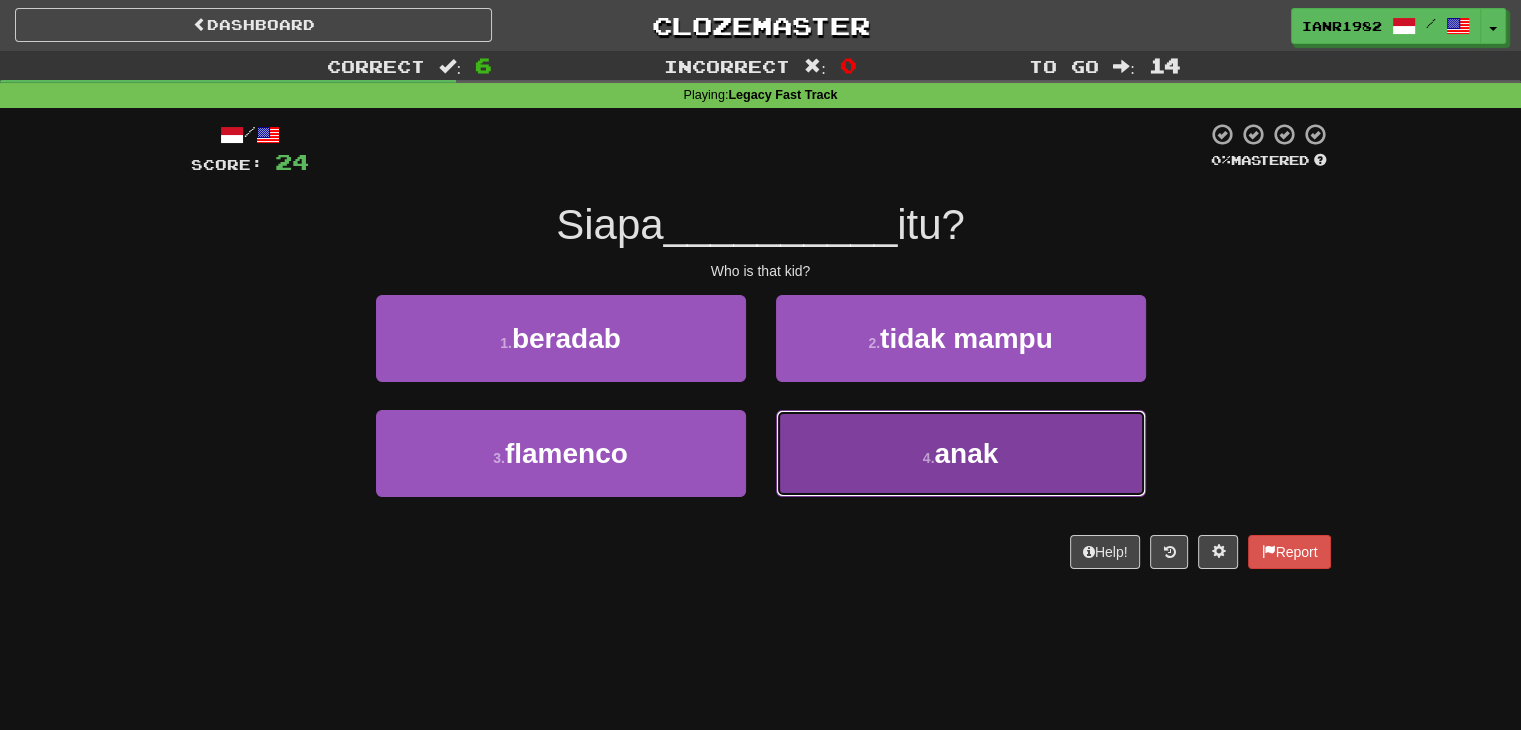 click on "4 .  anak" at bounding box center [961, 453] 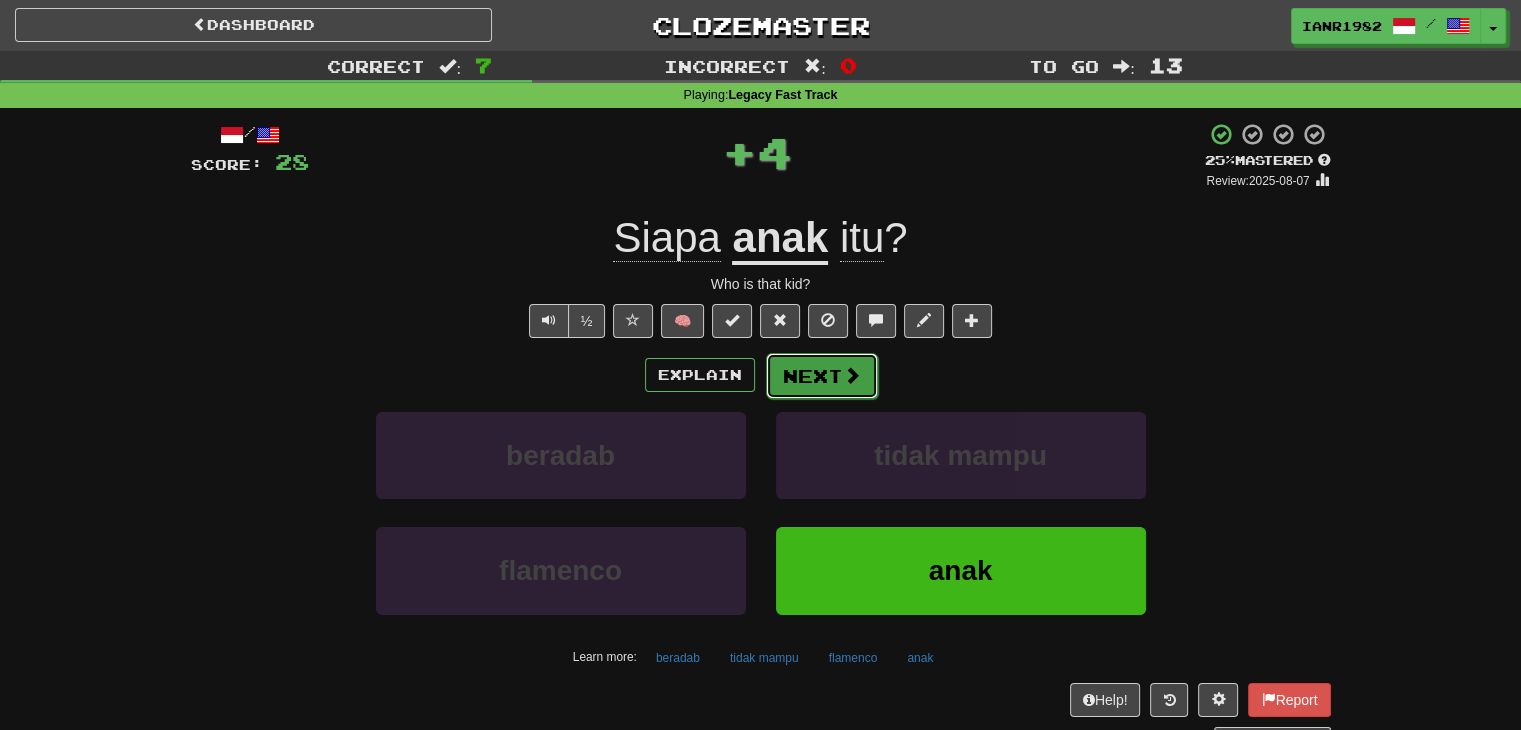 click on "Next" at bounding box center (822, 376) 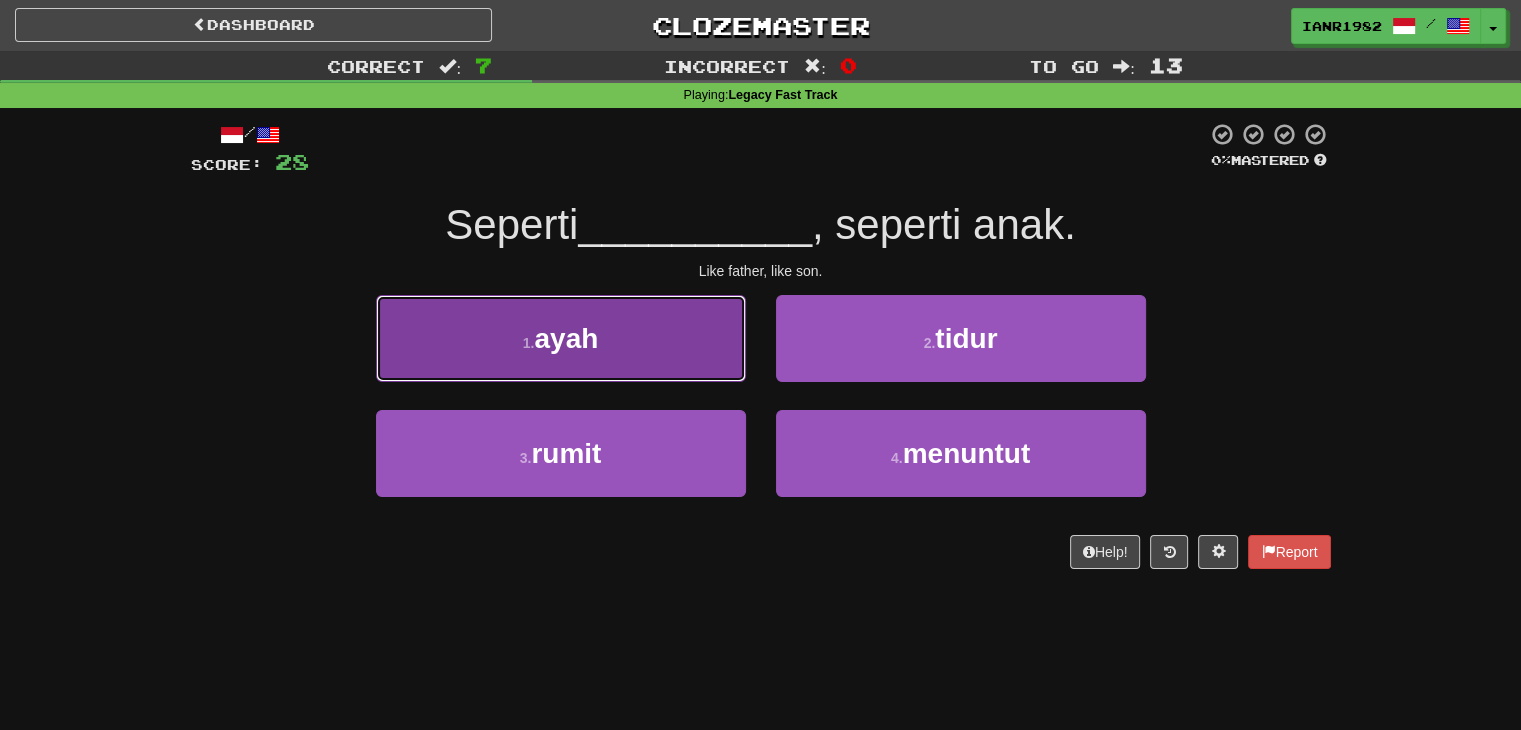 click on "1 .  ayah" at bounding box center [561, 338] 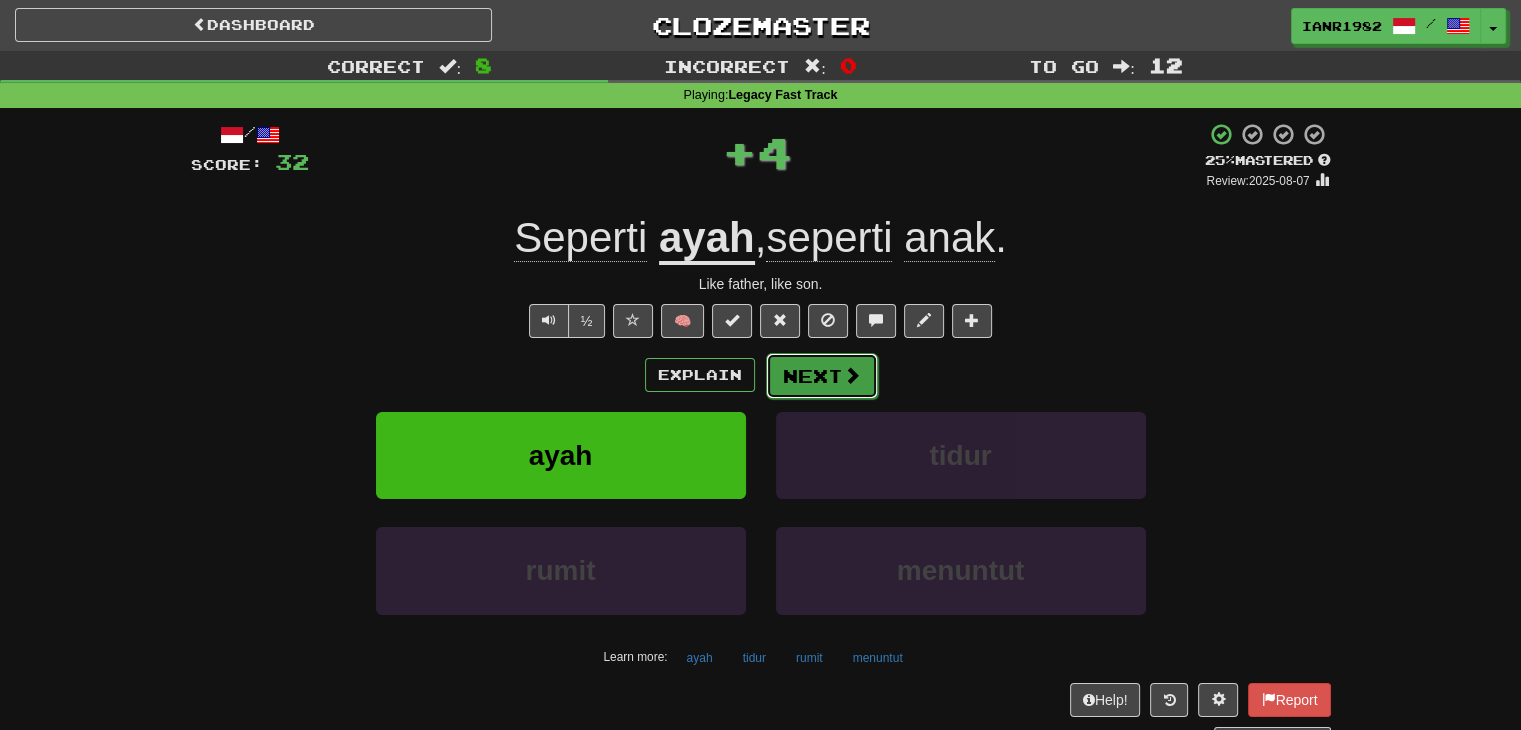 click at bounding box center [852, 375] 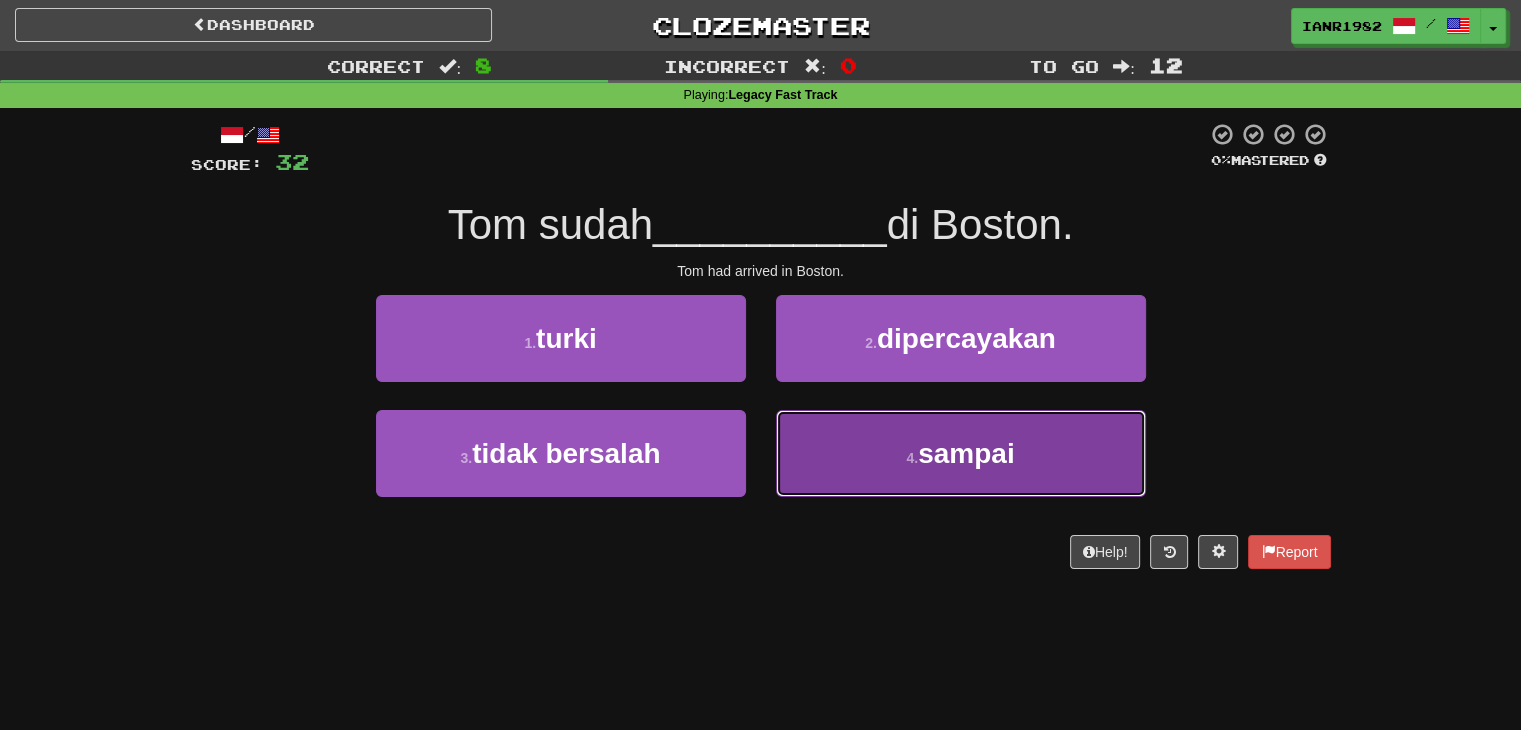click on "sampai" at bounding box center (966, 453) 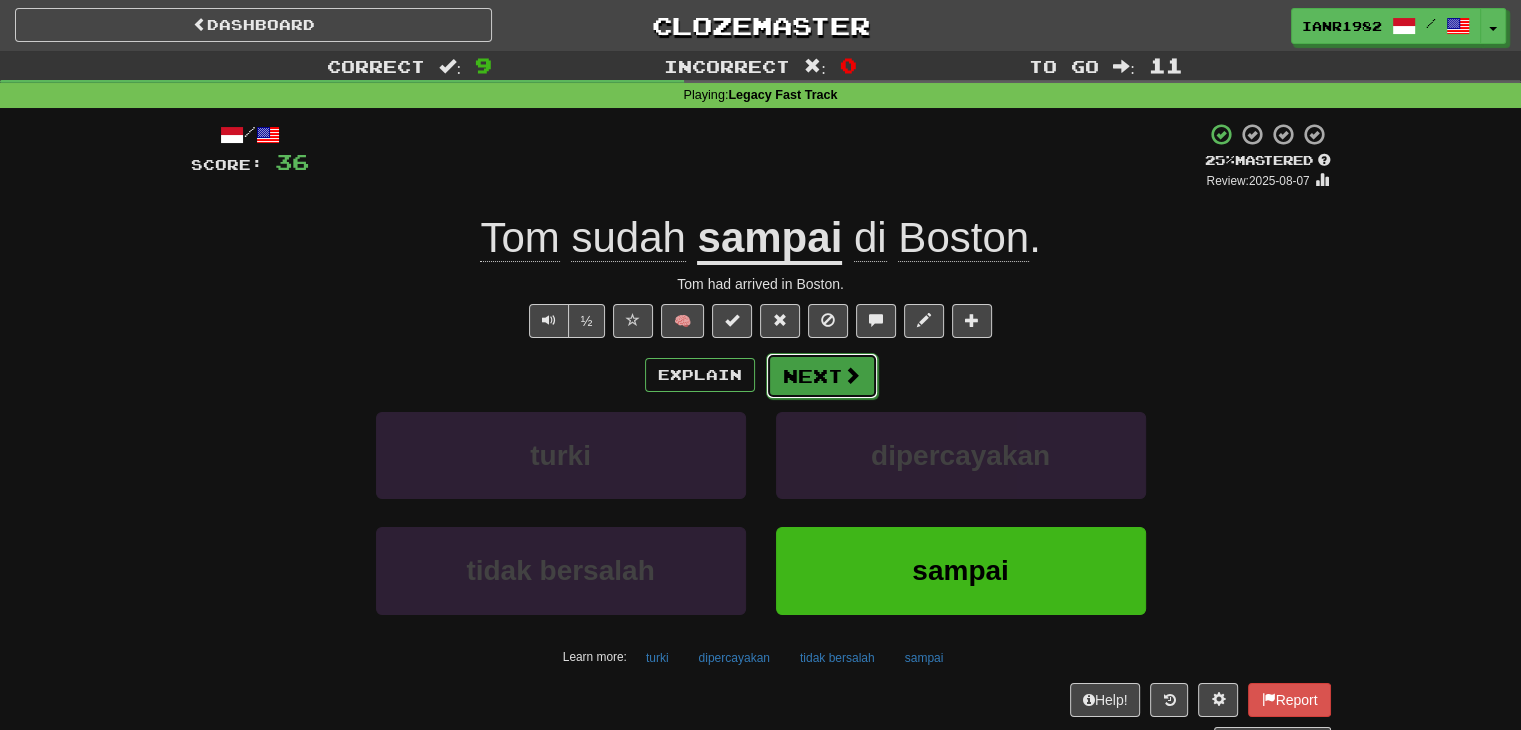 click on "Next" at bounding box center (822, 376) 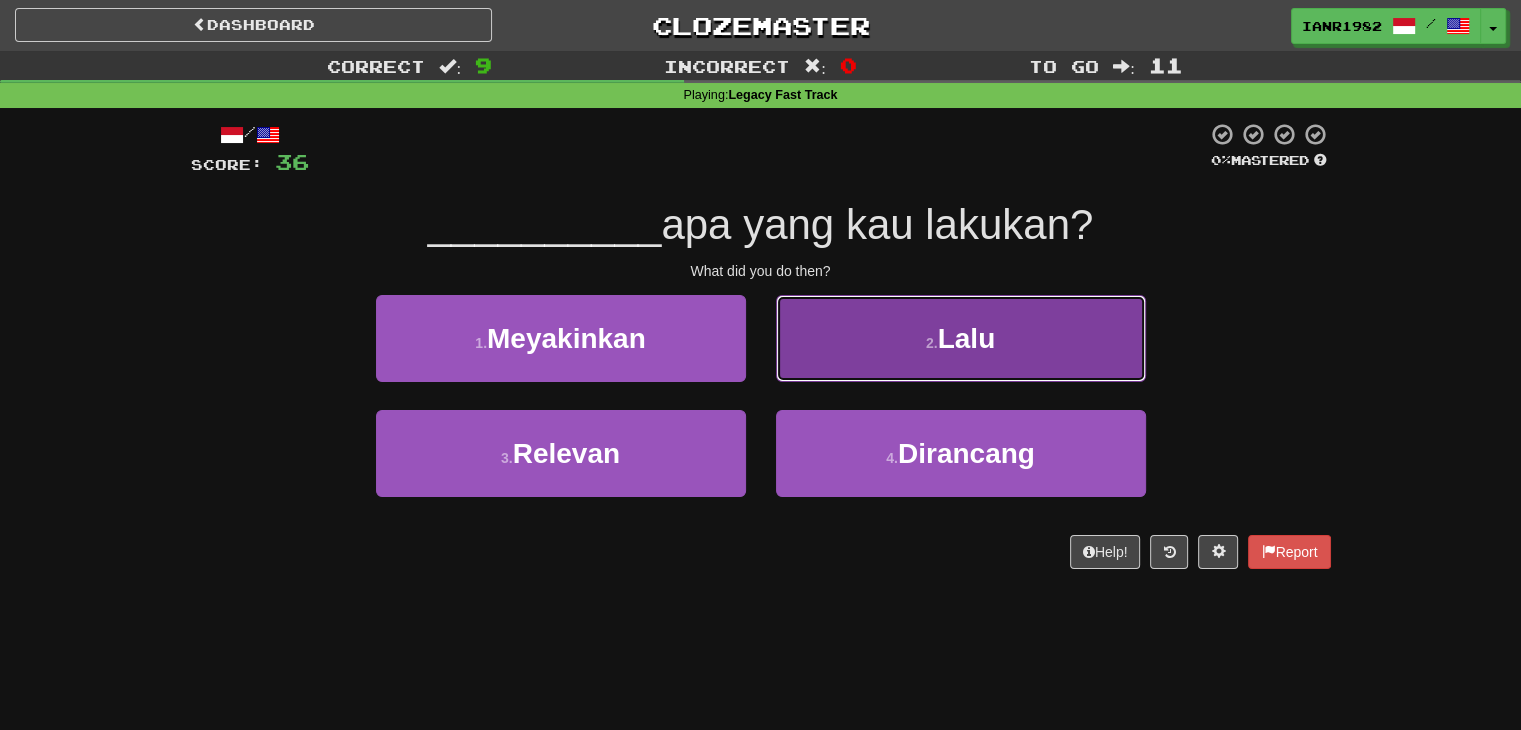 click on "2 ." at bounding box center (932, 343) 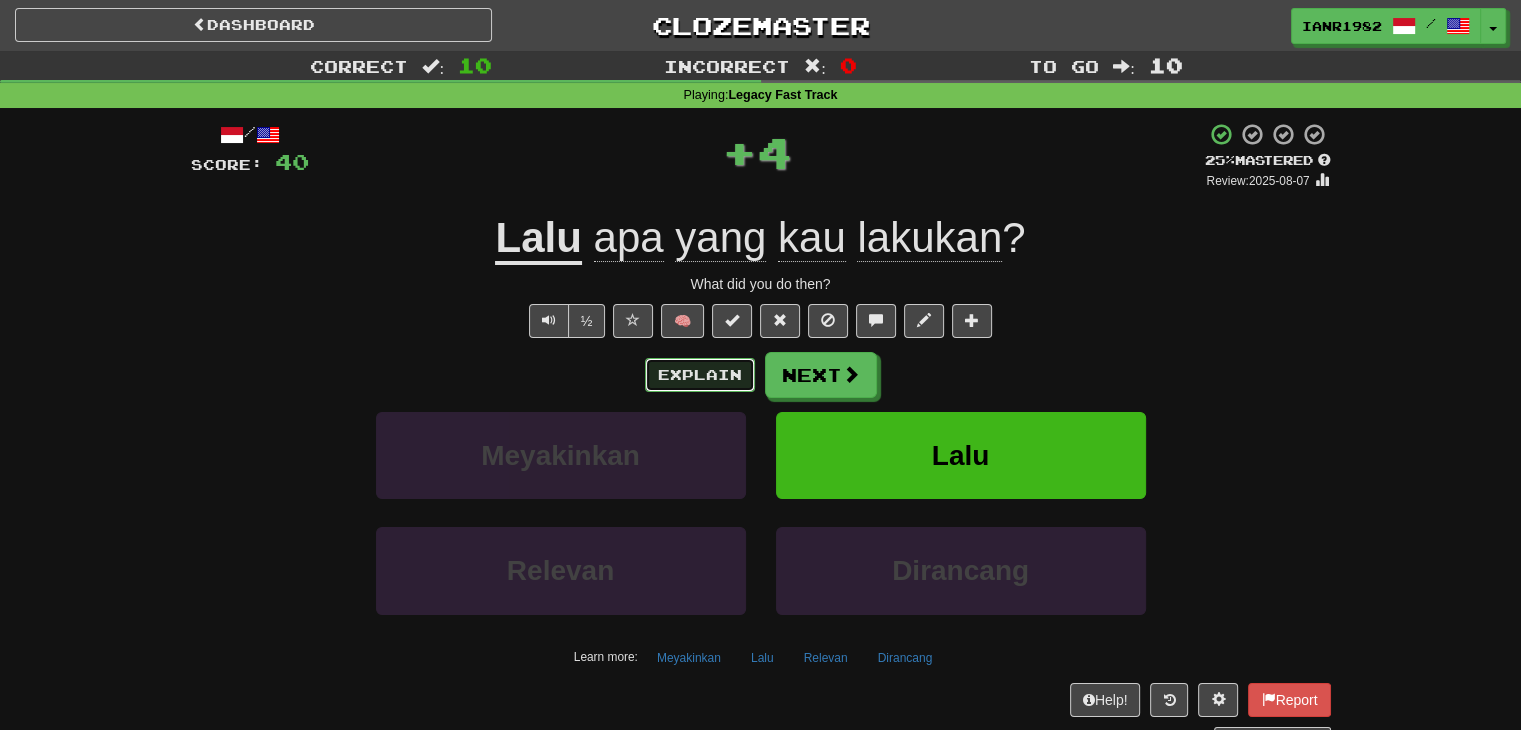 click on "Explain" at bounding box center [700, 375] 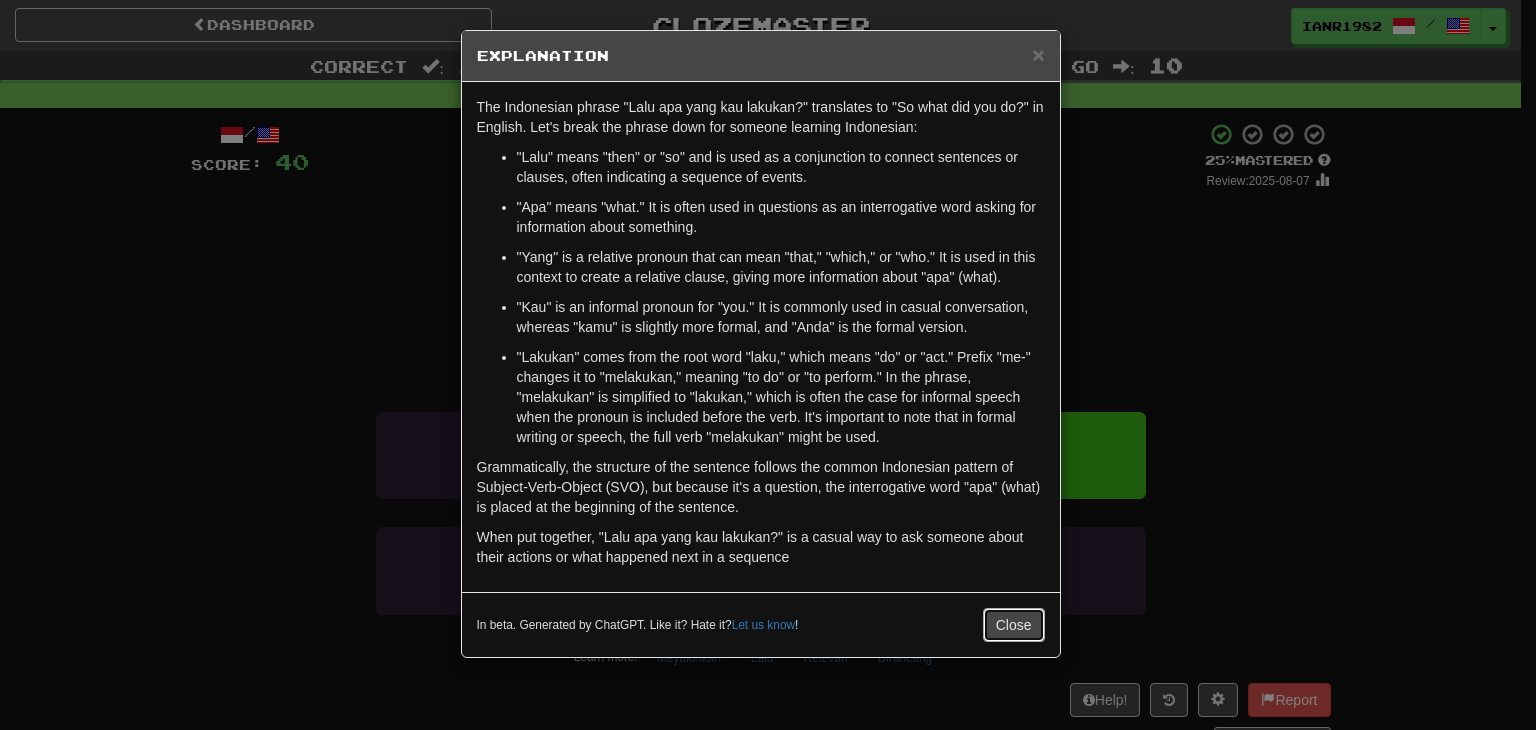 click on "Close" at bounding box center [1014, 625] 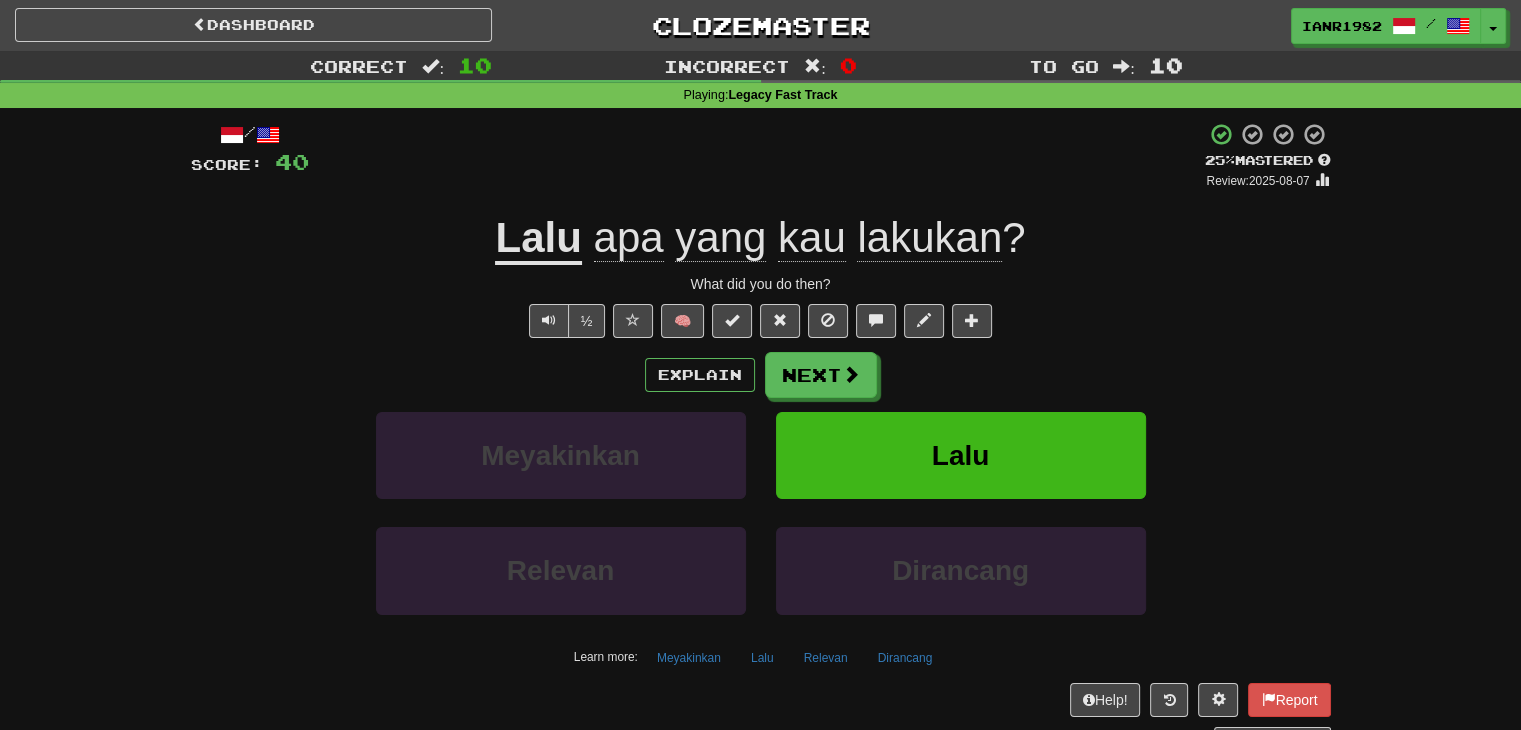 click on "lakukan" at bounding box center (929, 238) 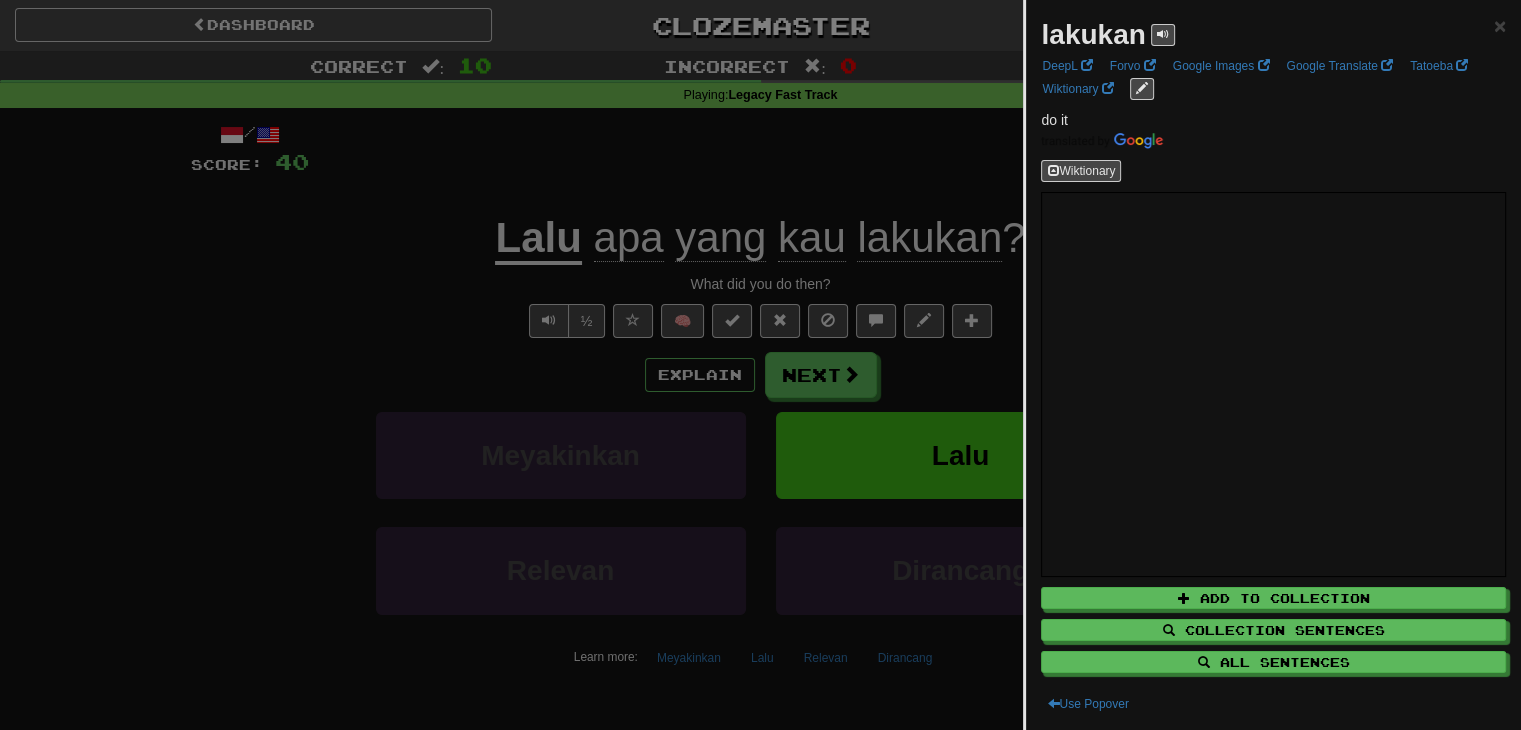 click at bounding box center [760, 365] 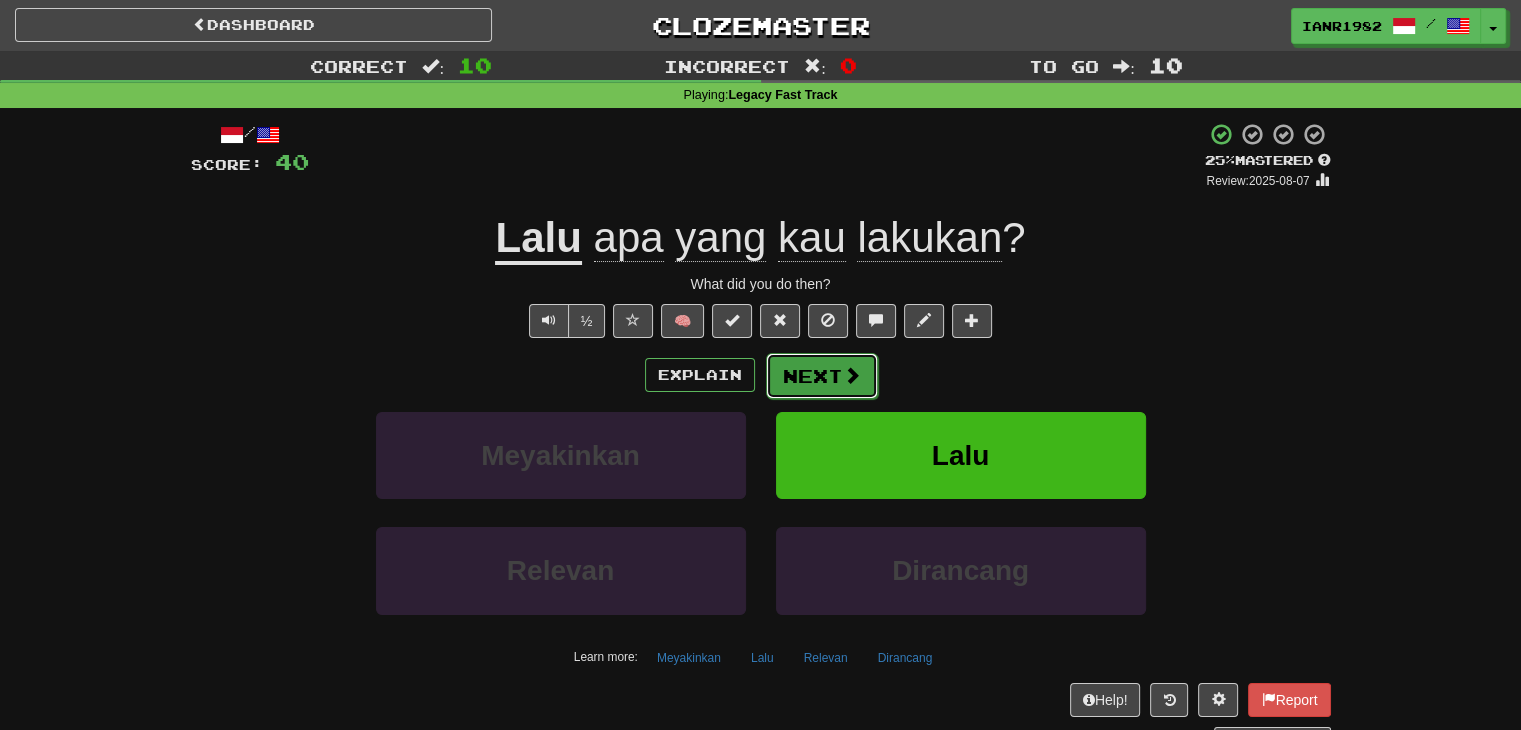 click at bounding box center [852, 375] 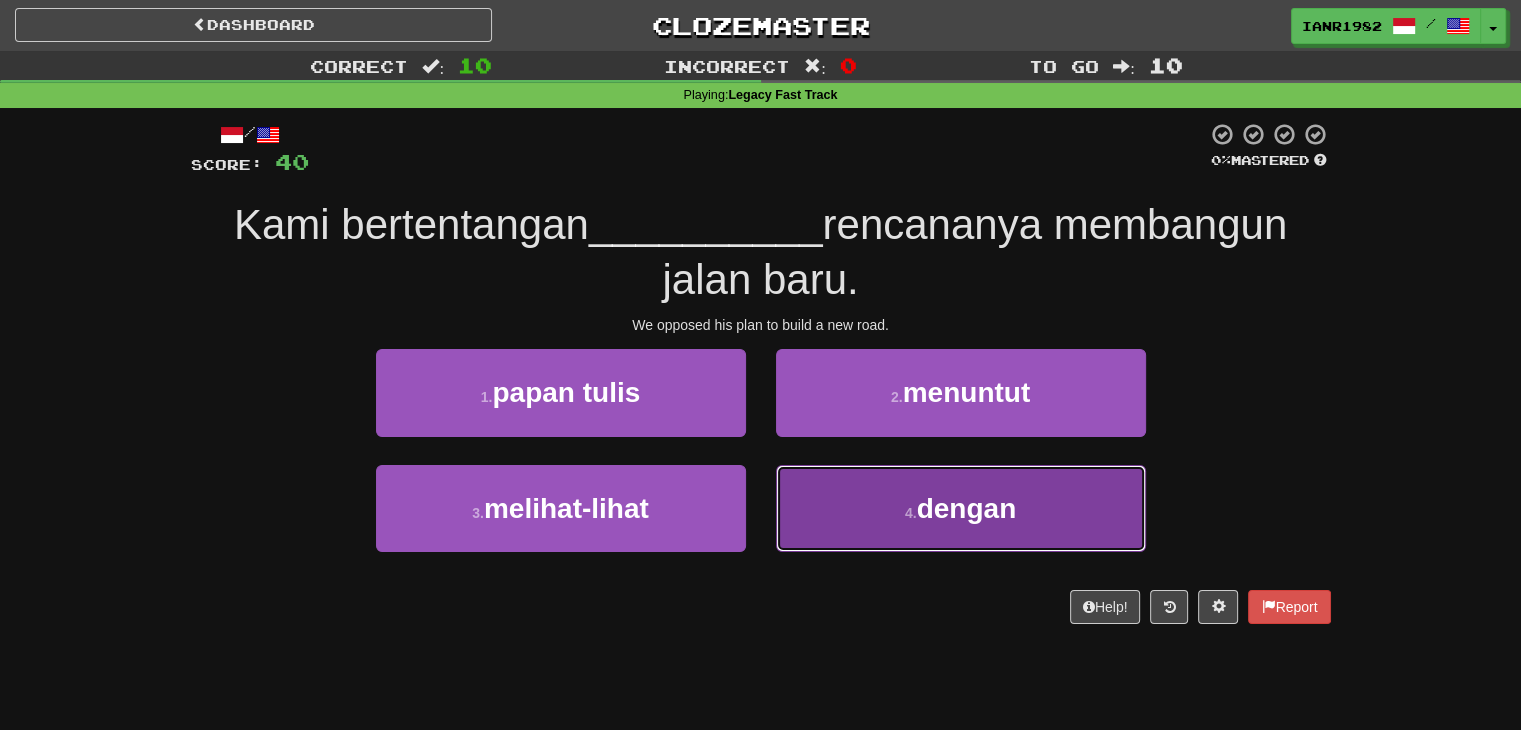 click on "dengan" at bounding box center [967, 508] 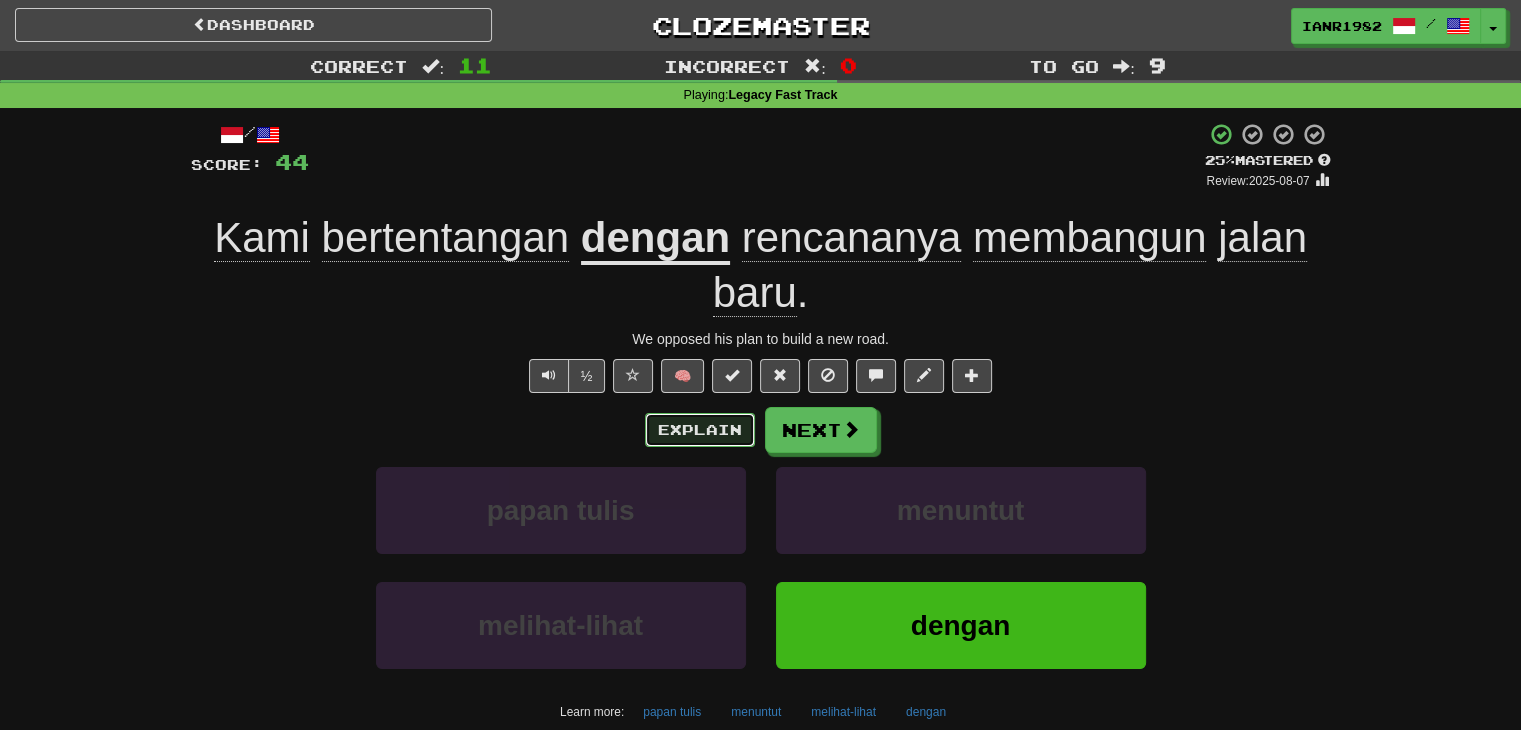 click on "Explain" at bounding box center (700, 430) 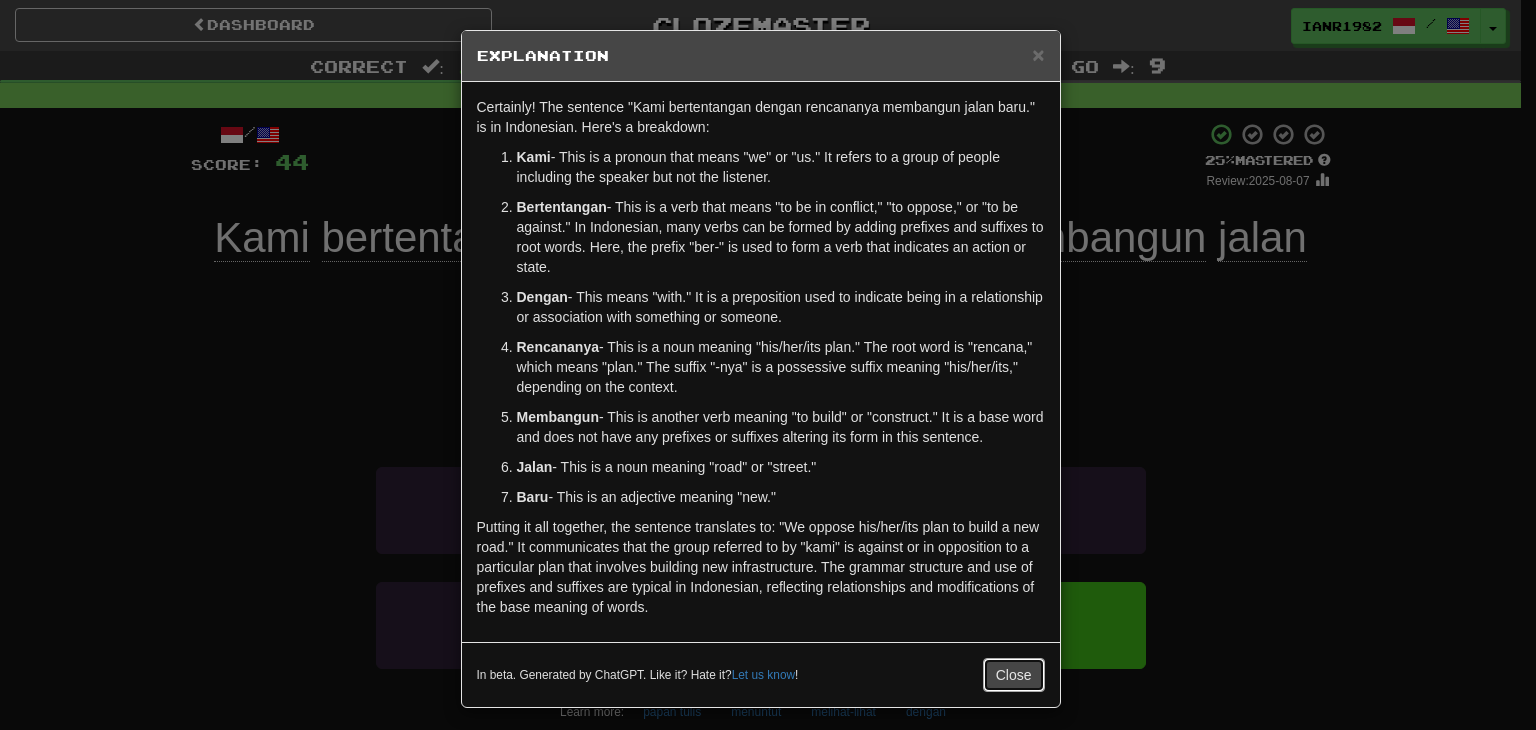 click on "Close" at bounding box center [1014, 675] 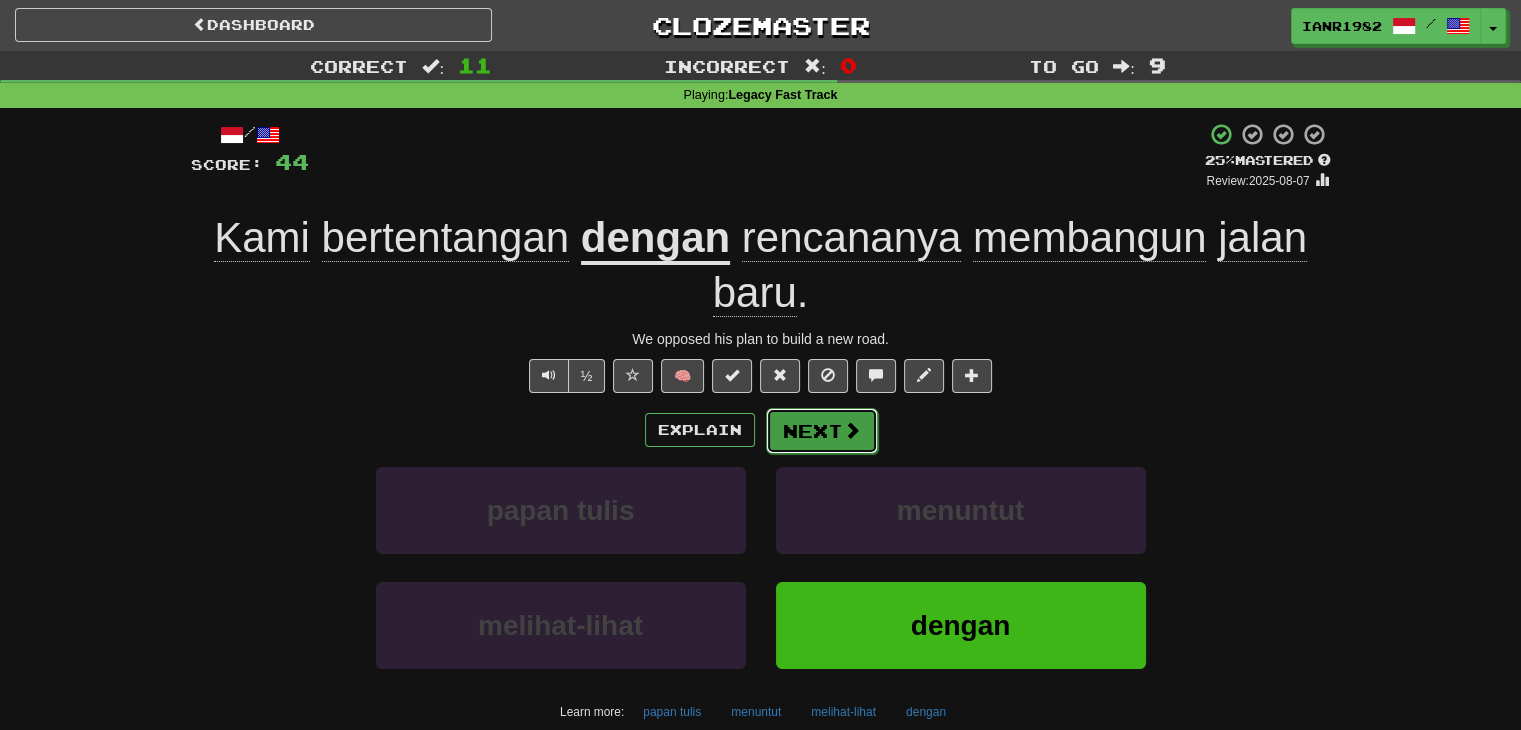 click on "Next" at bounding box center [822, 431] 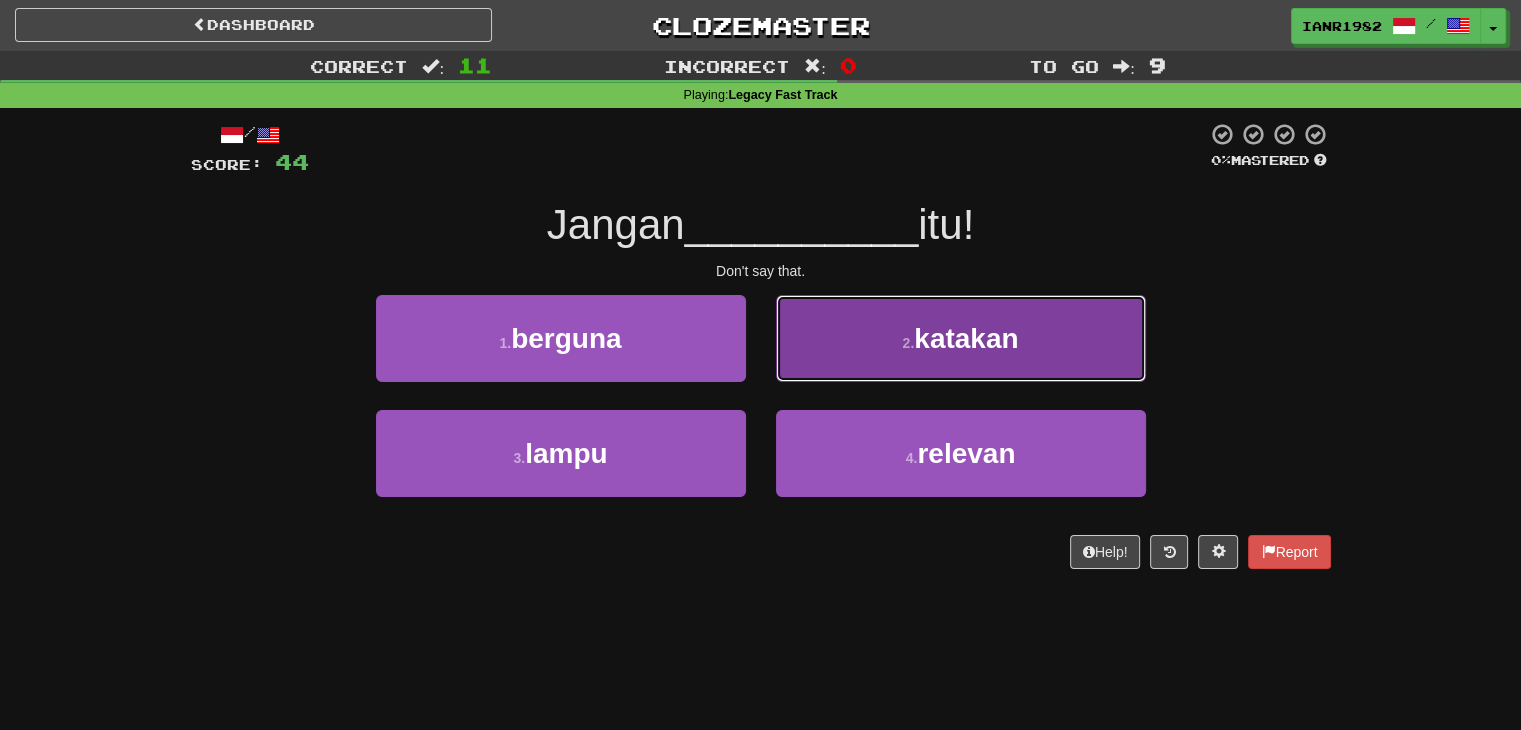 click on "katakan" at bounding box center [966, 338] 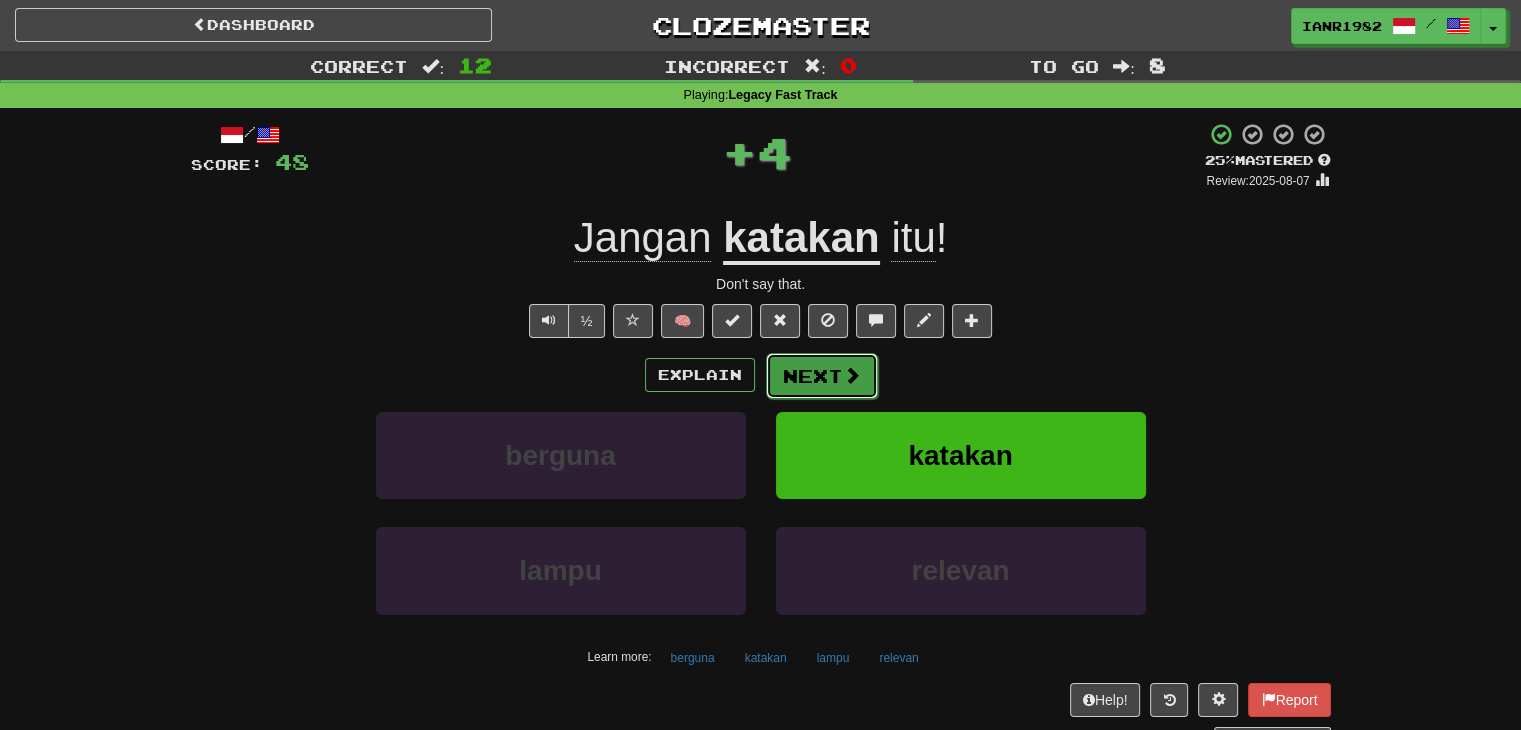 click on "Next" at bounding box center (822, 376) 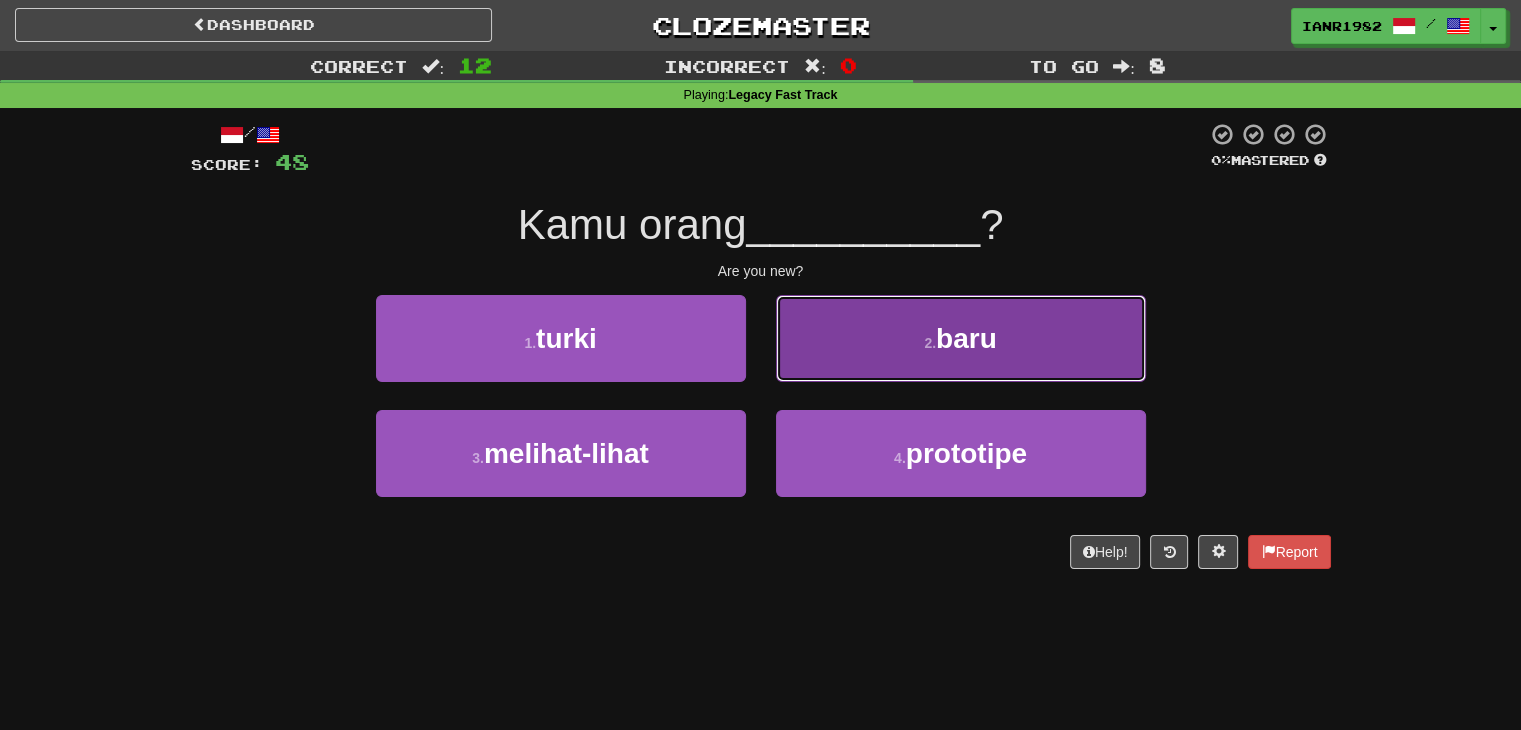 click on "2 .  baru" at bounding box center (961, 338) 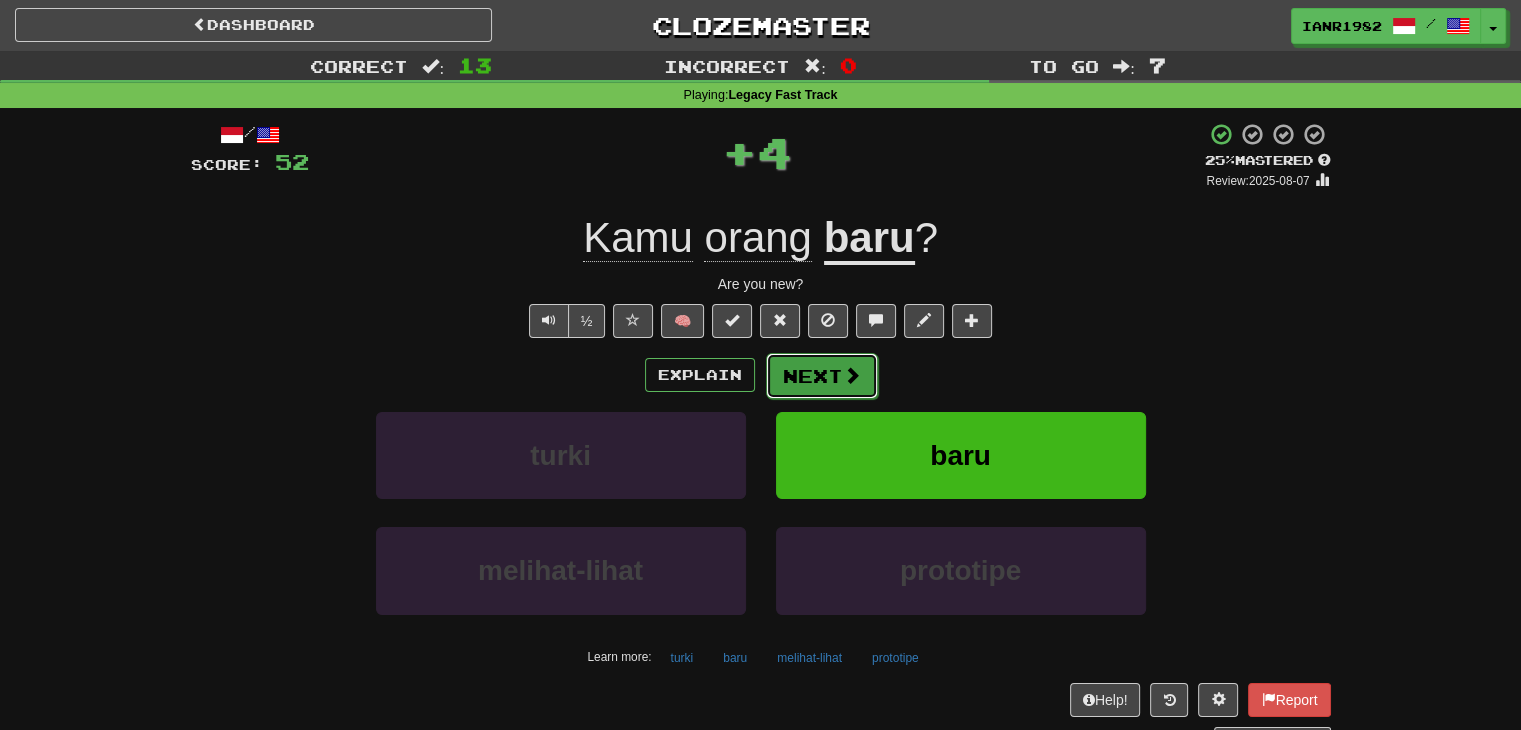click at bounding box center (852, 375) 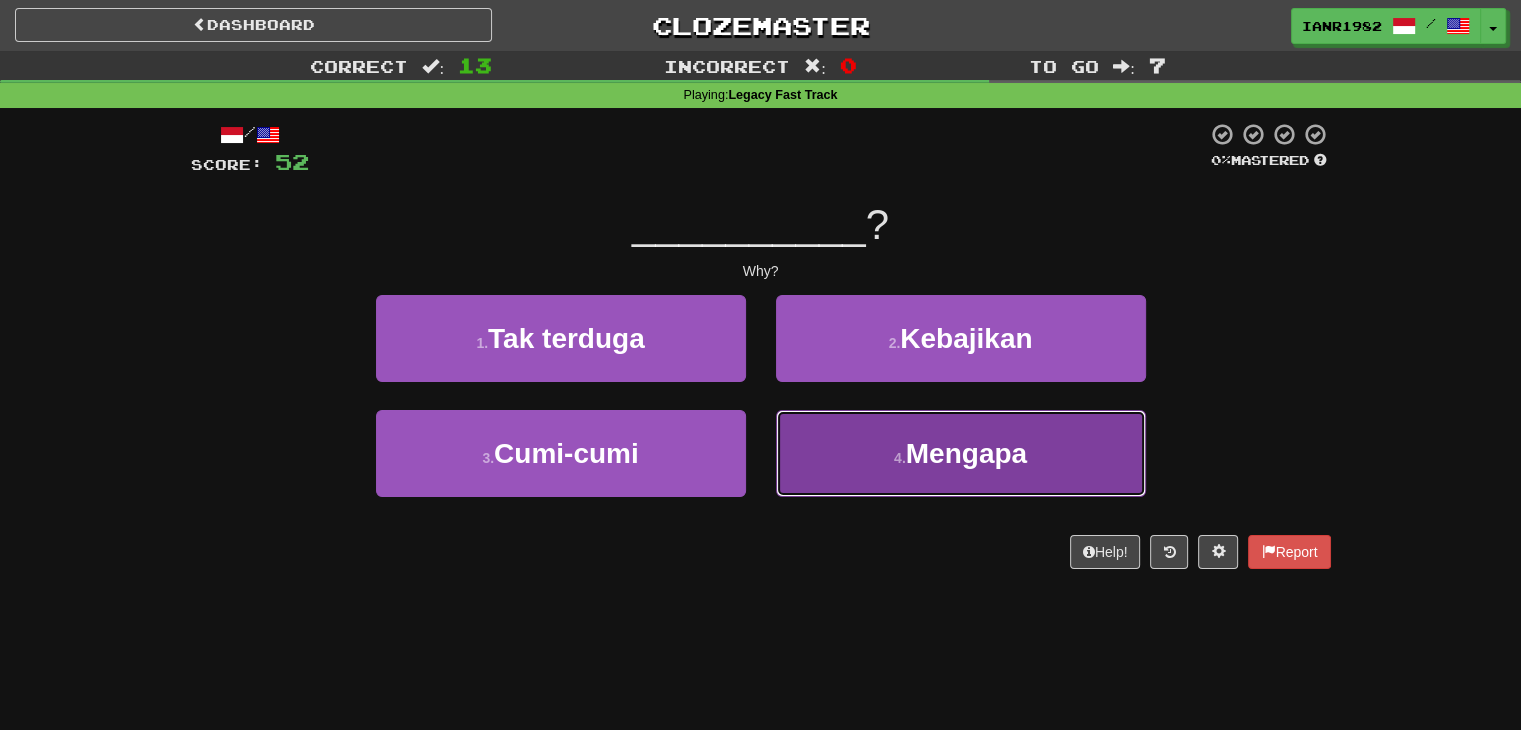click on "4 .  Mengapa" at bounding box center (961, 453) 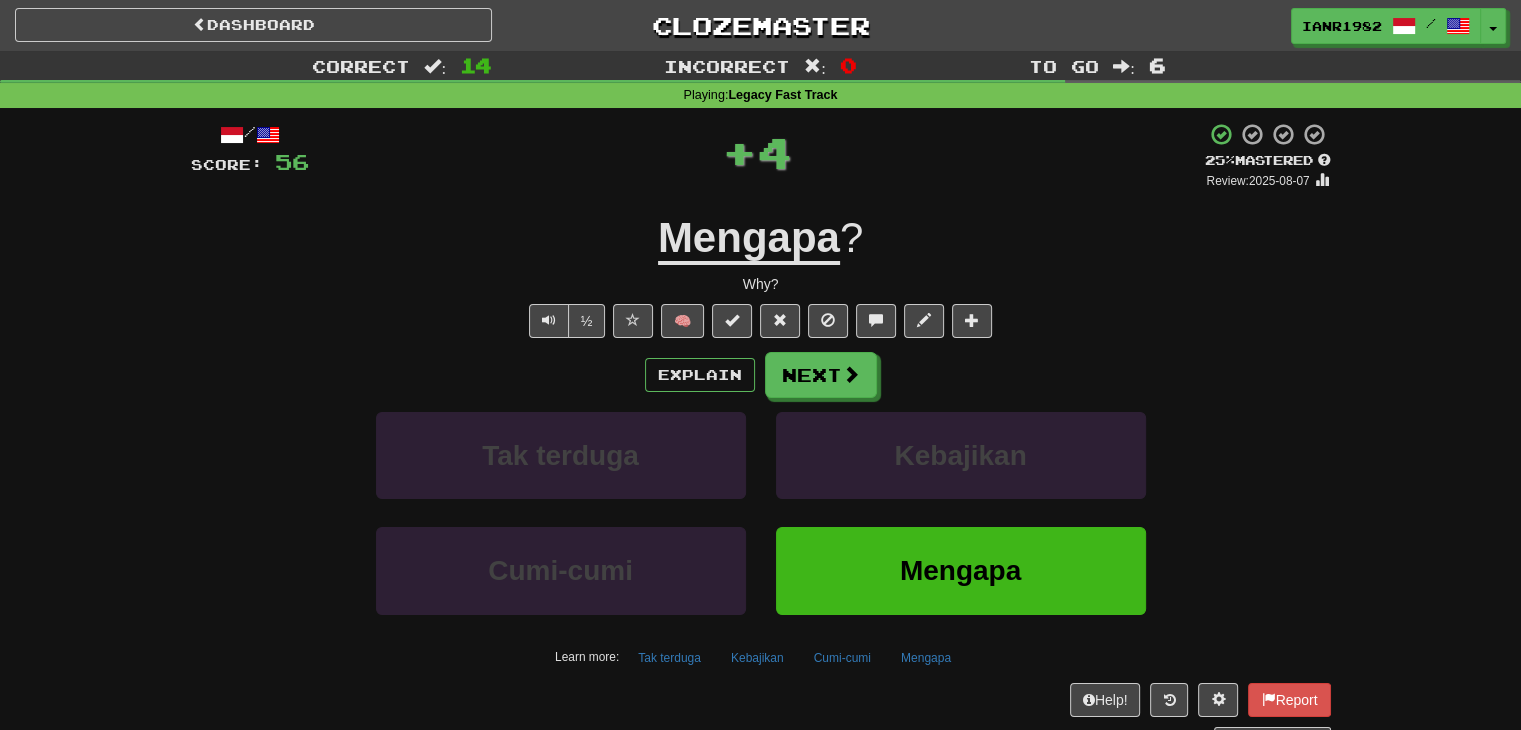 click on "Explain Next" at bounding box center [761, 375] 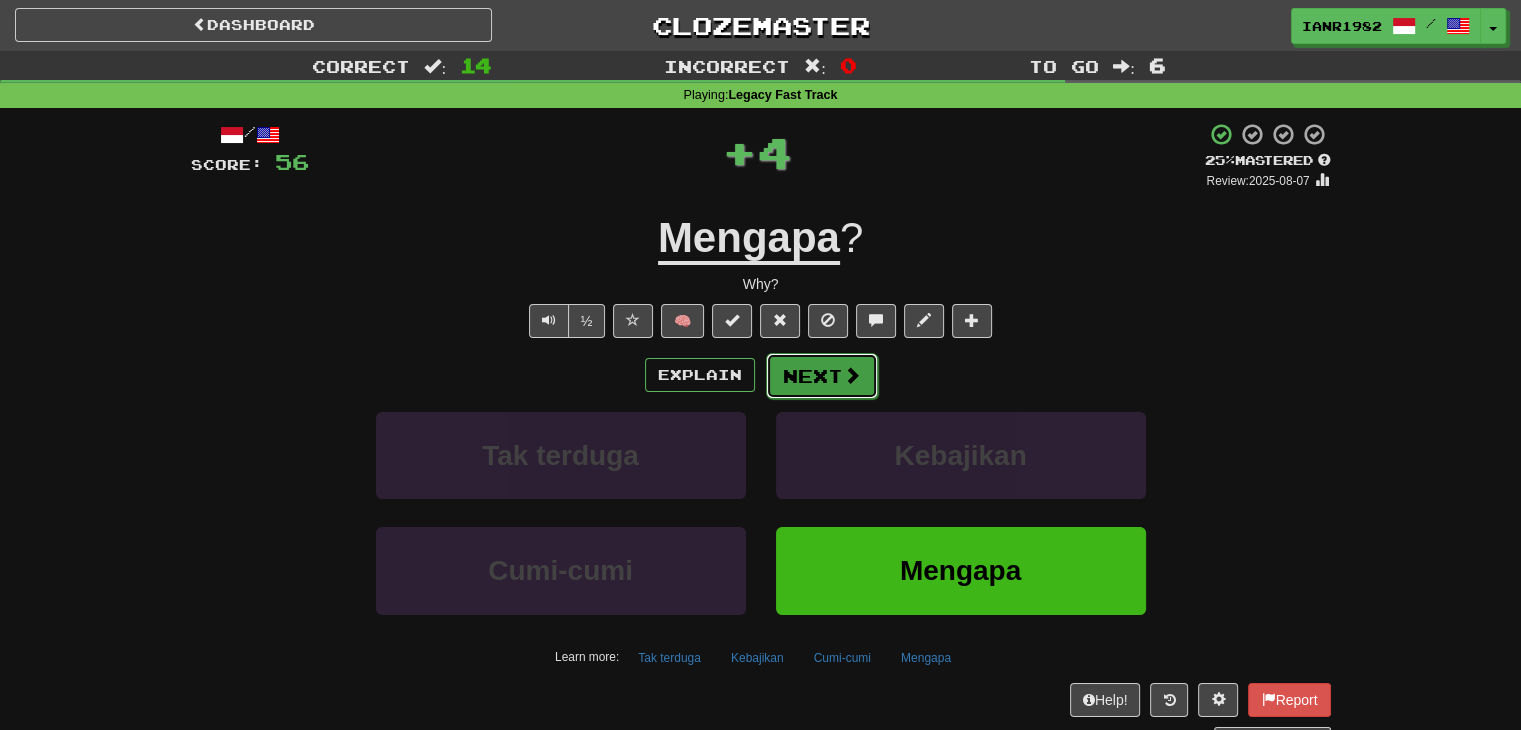 click on "Next" at bounding box center [822, 376] 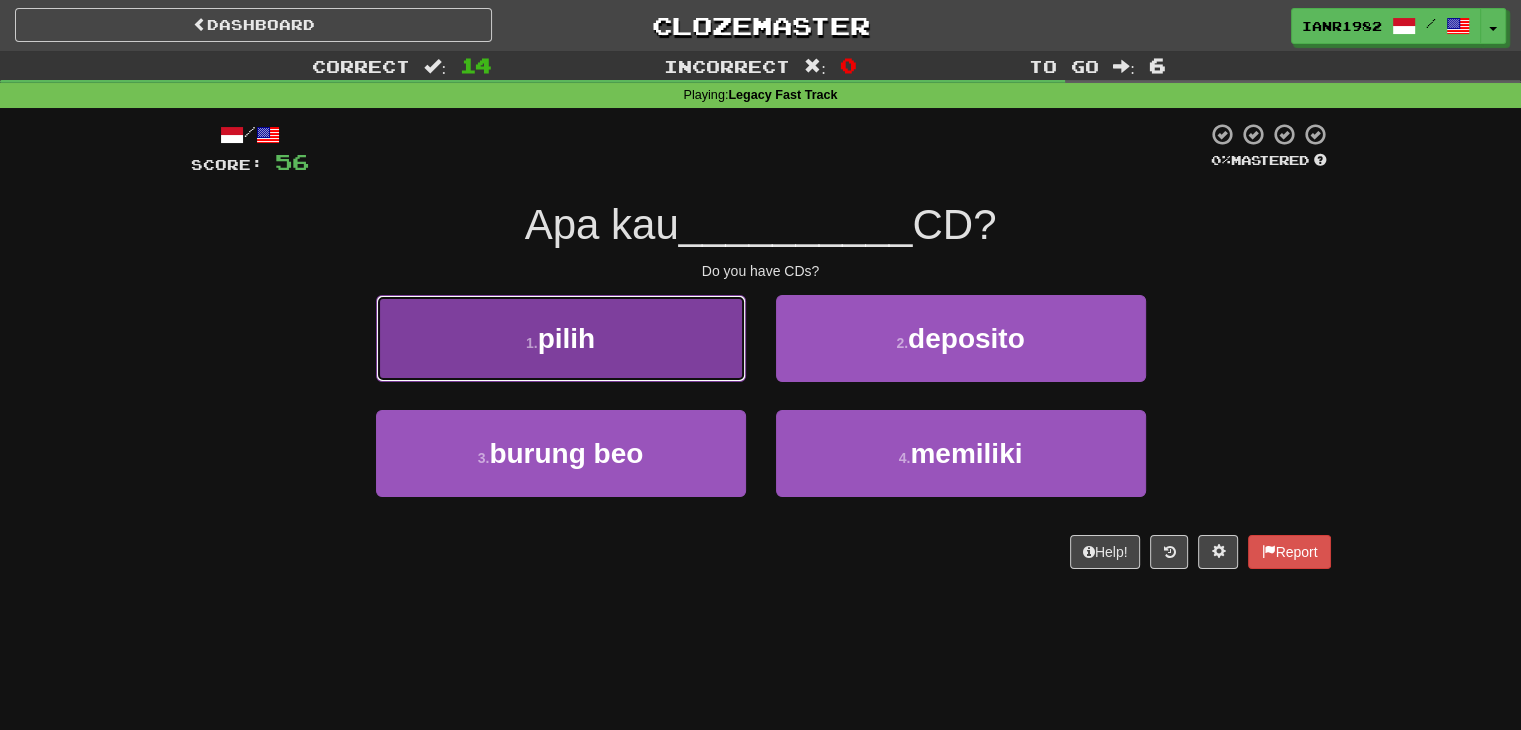 click on "1 .  pilih" at bounding box center [561, 338] 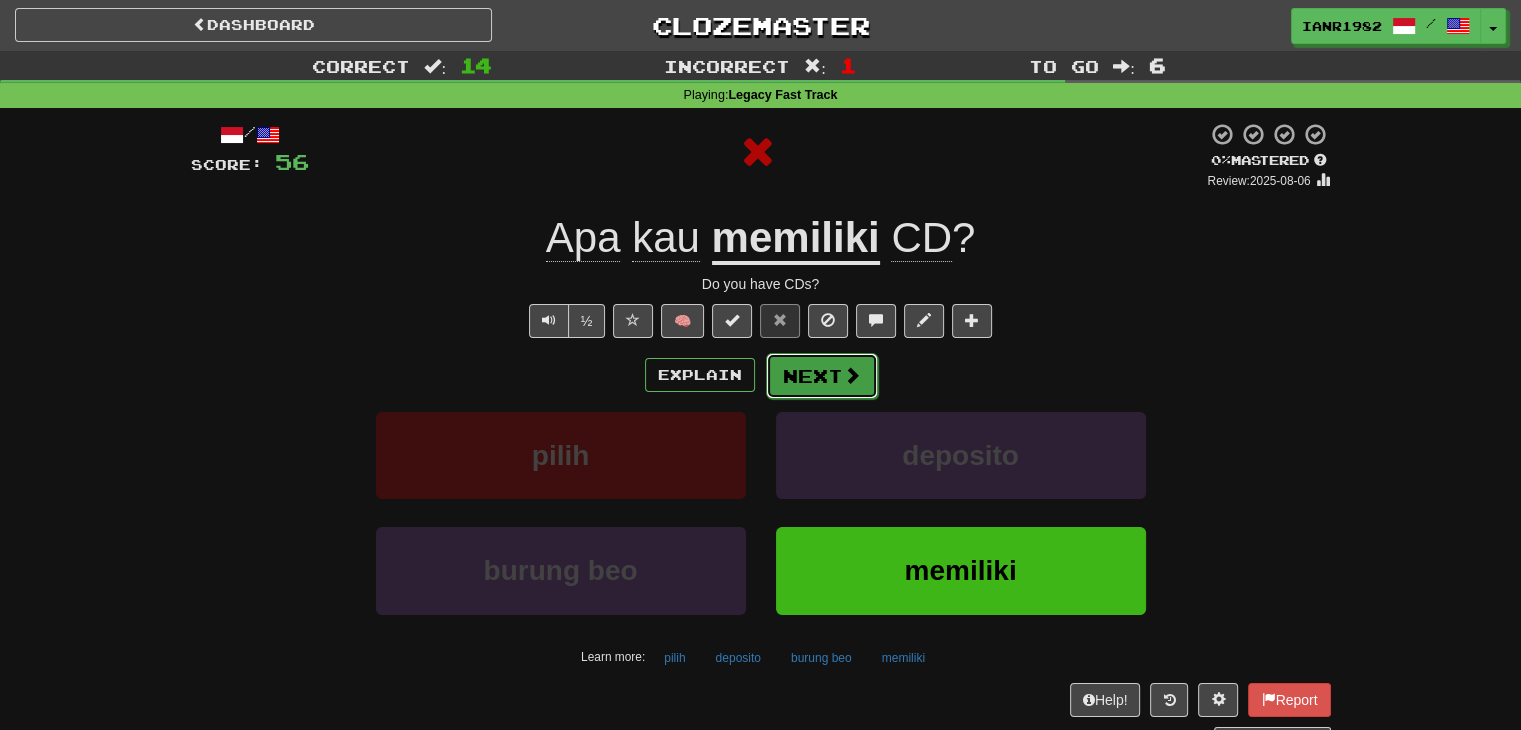 click at bounding box center [852, 375] 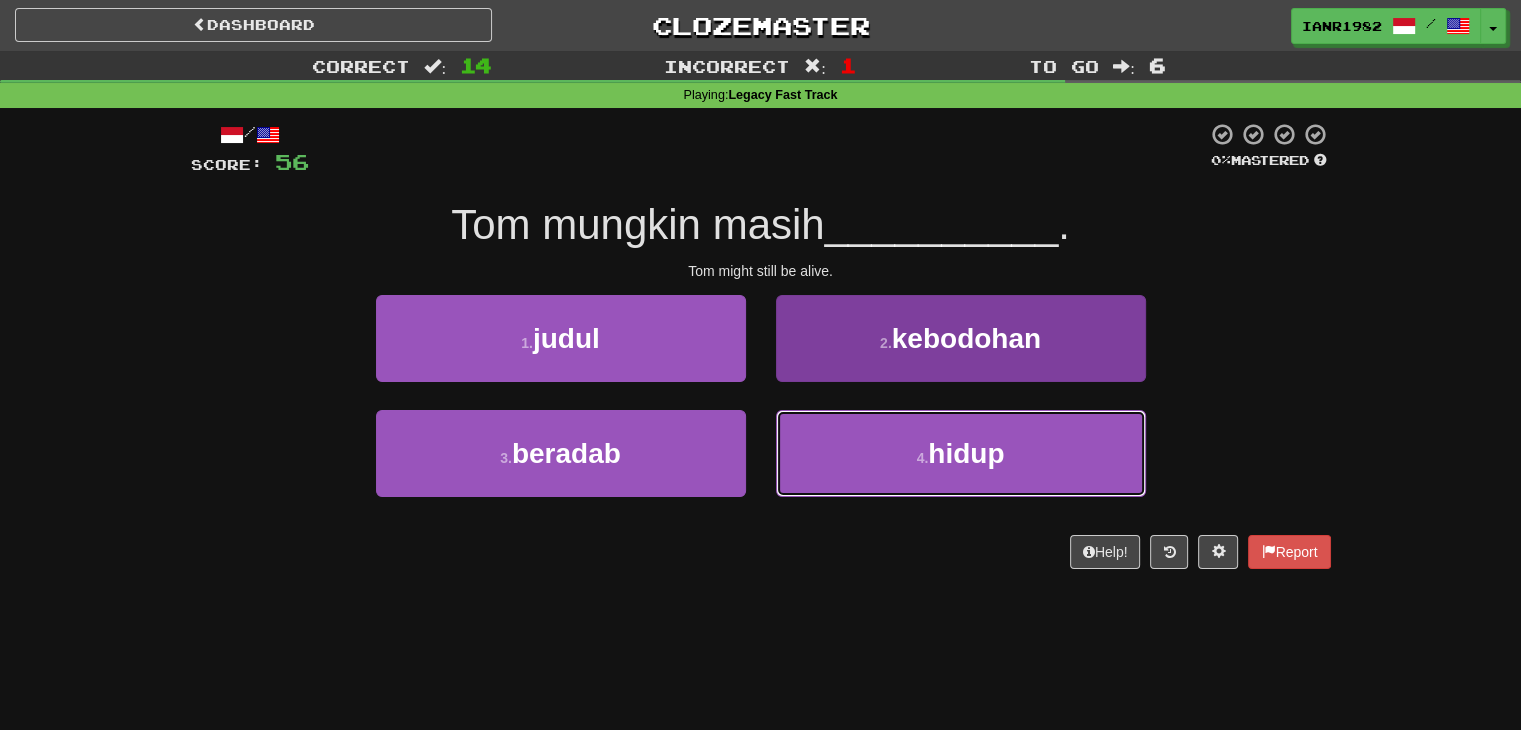 click on "hidup" at bounding box center [966, 453] 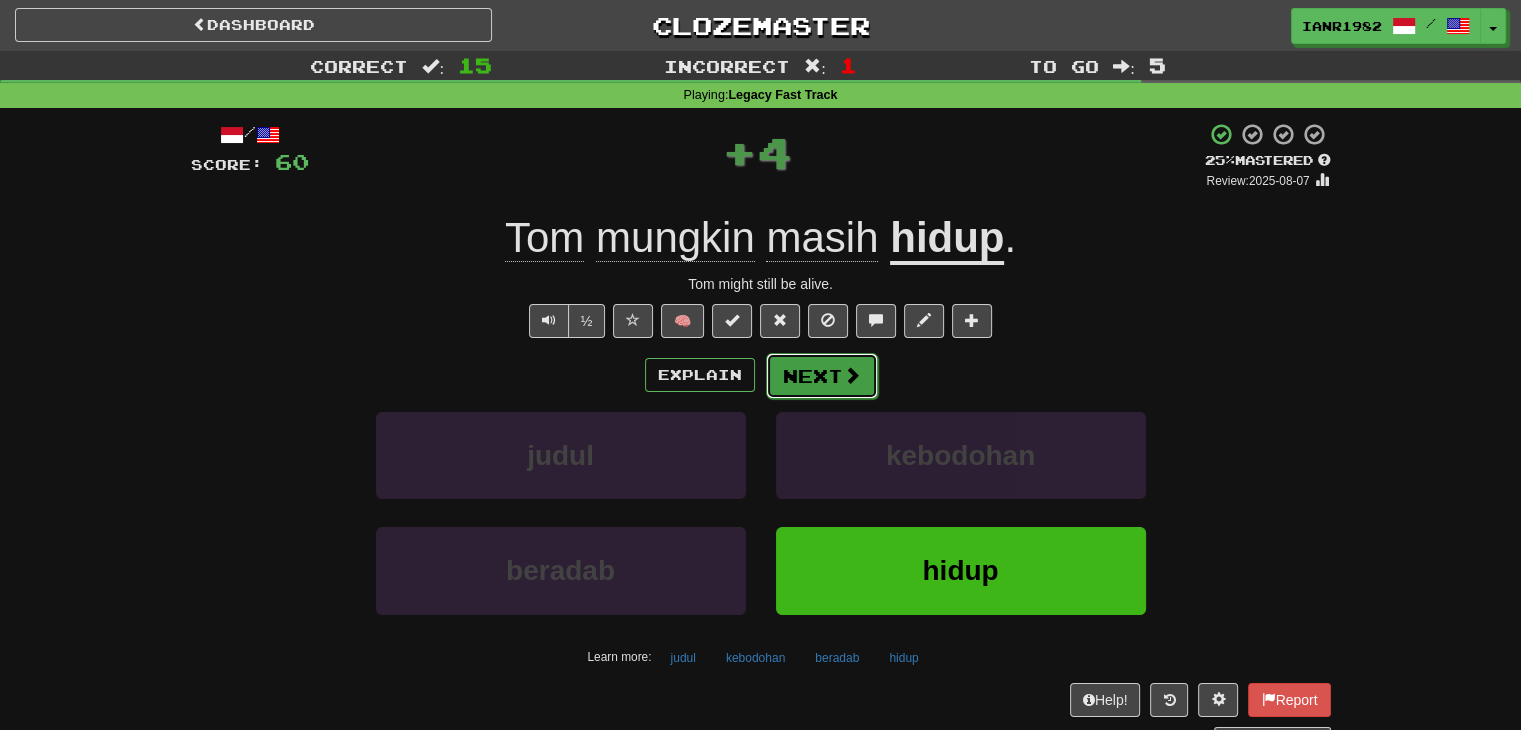 click on "Next" at bounding box center [822, 376] 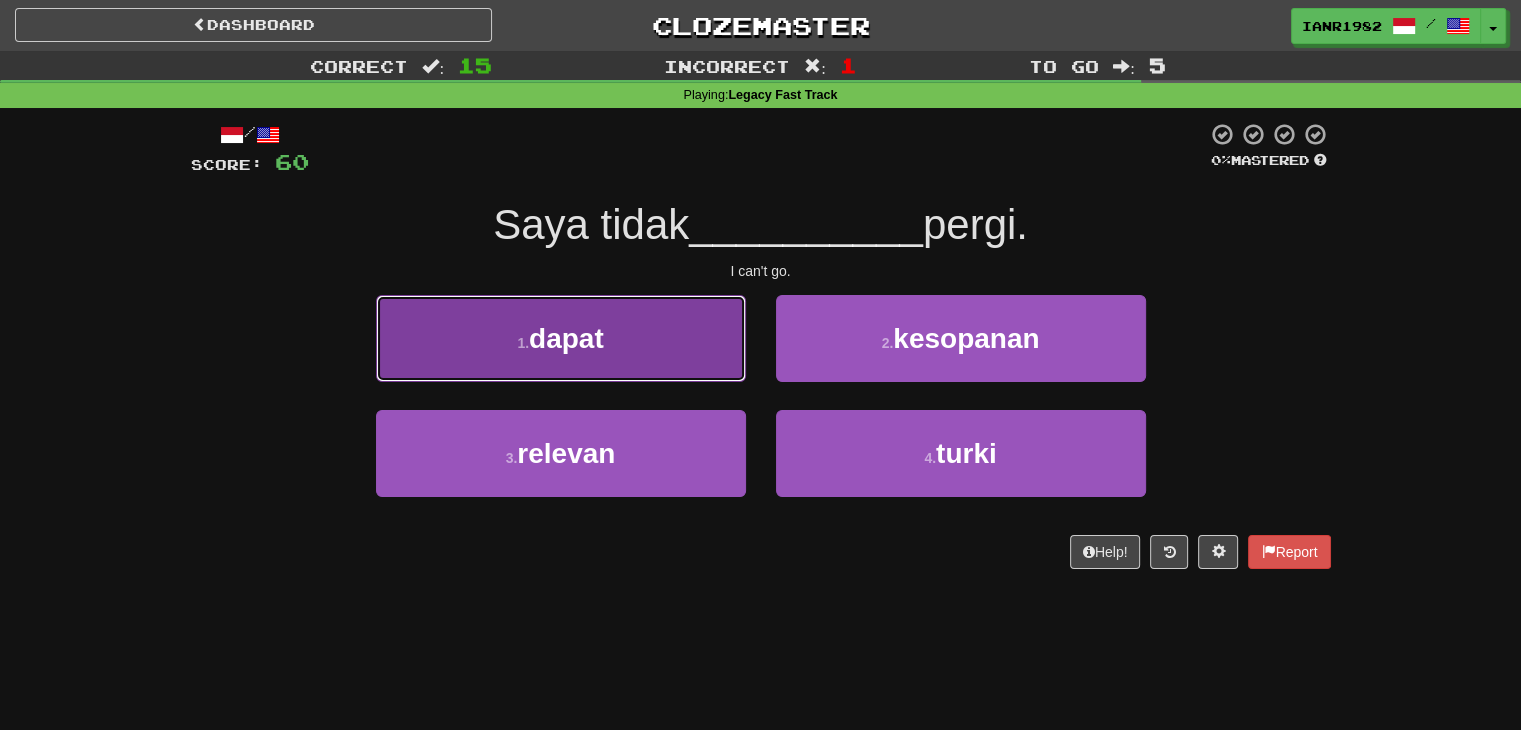 click on "1 .  dapat" at bounding box center [561, 338] 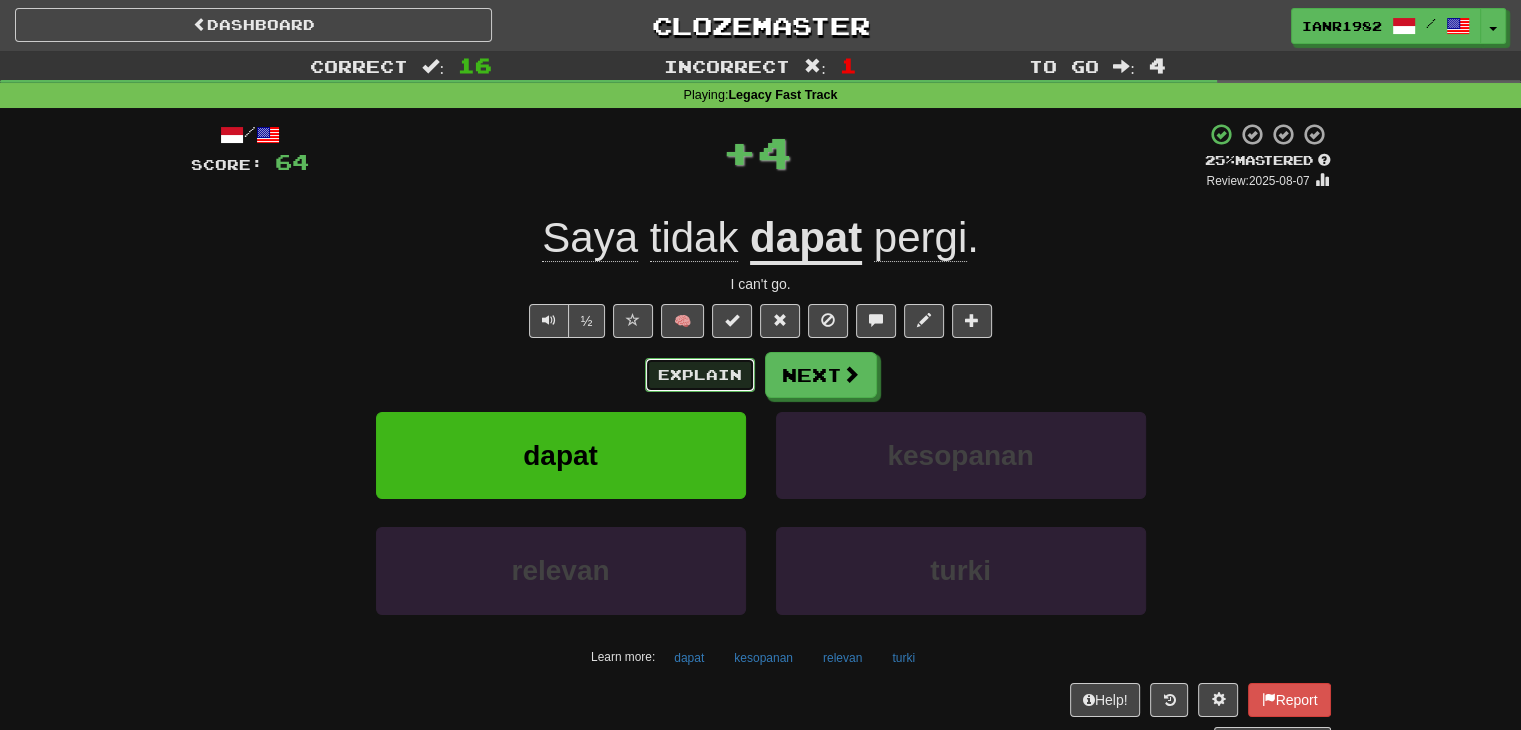 click on "Explain" at bounding box center (700, 375) 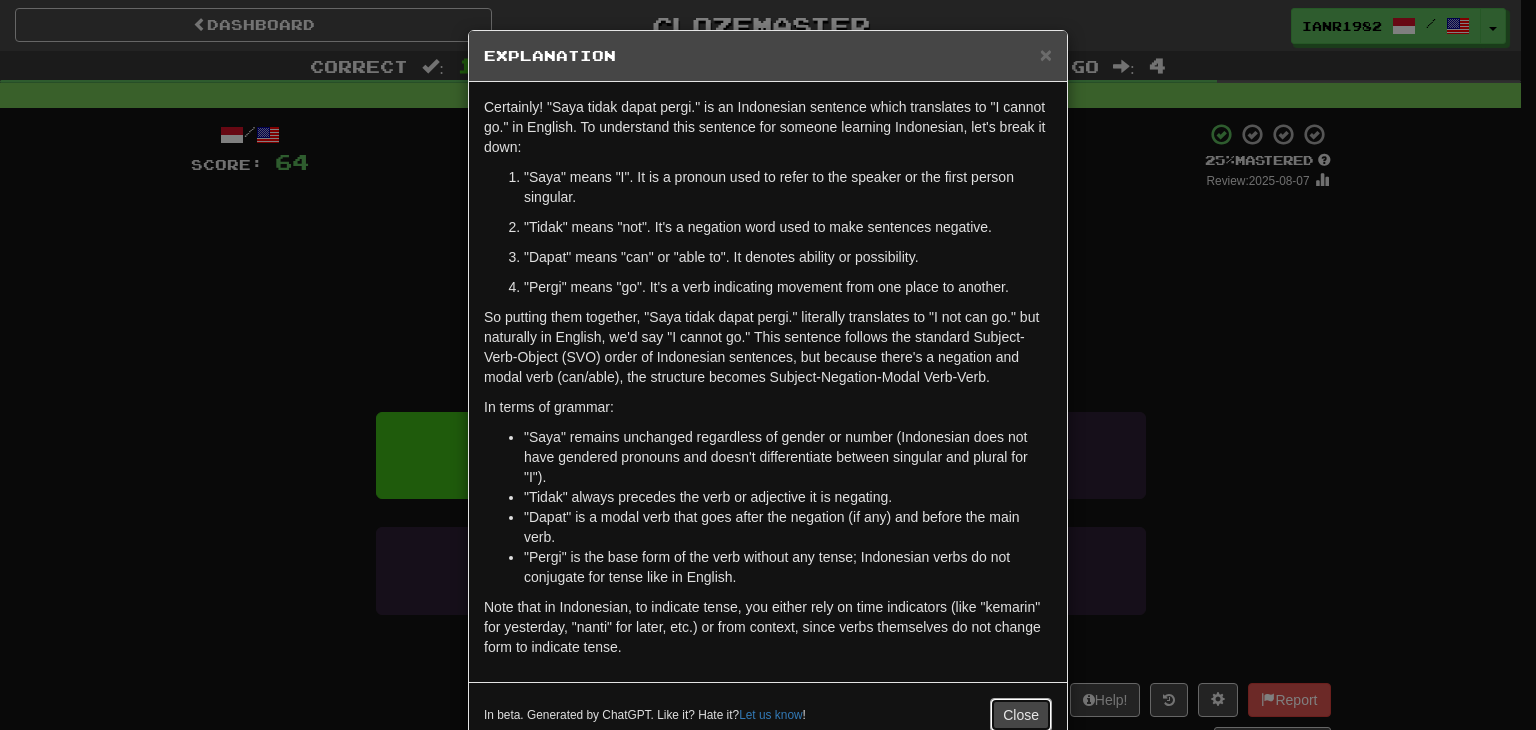 click on "Close" at bounding box center (1021, 715) 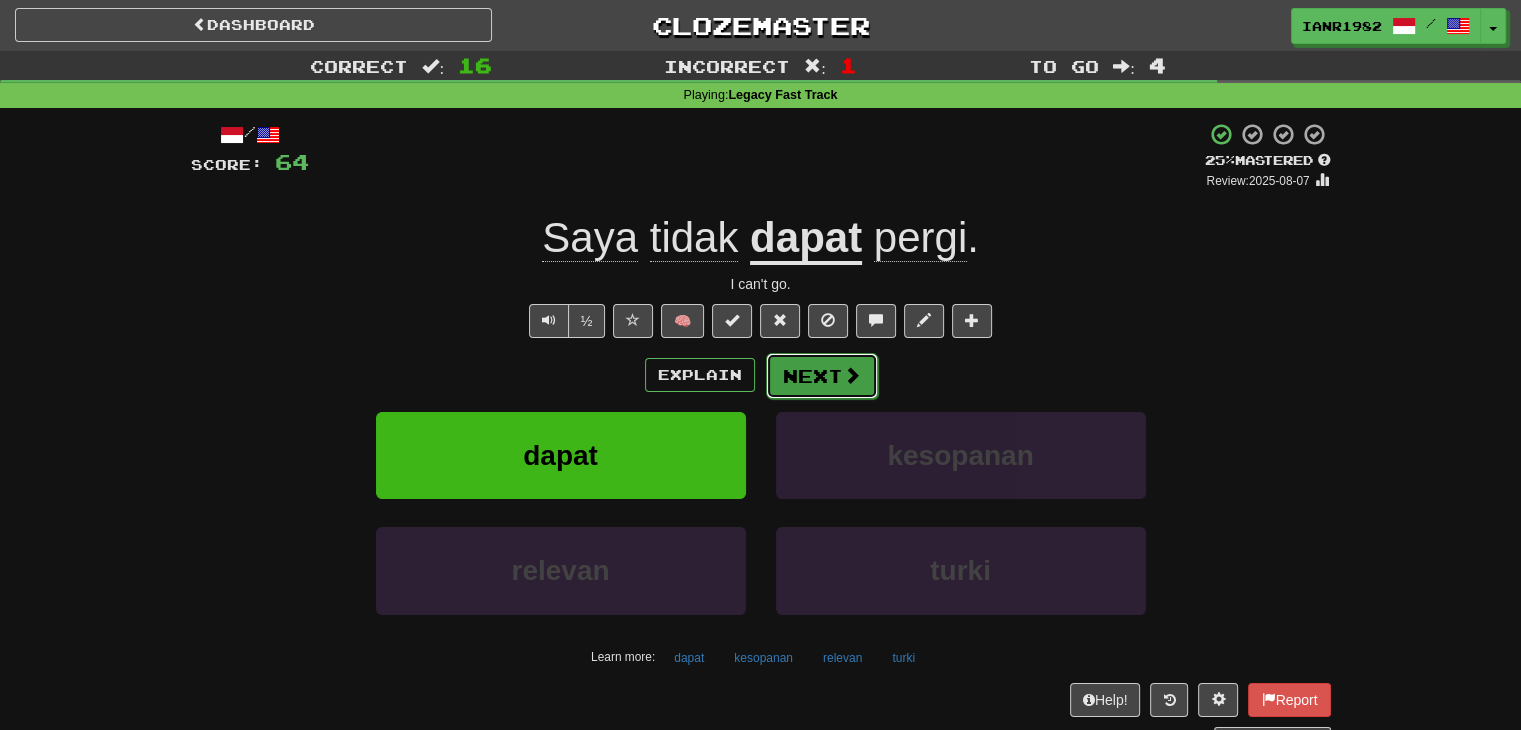 click at bounding box center [852, 375] 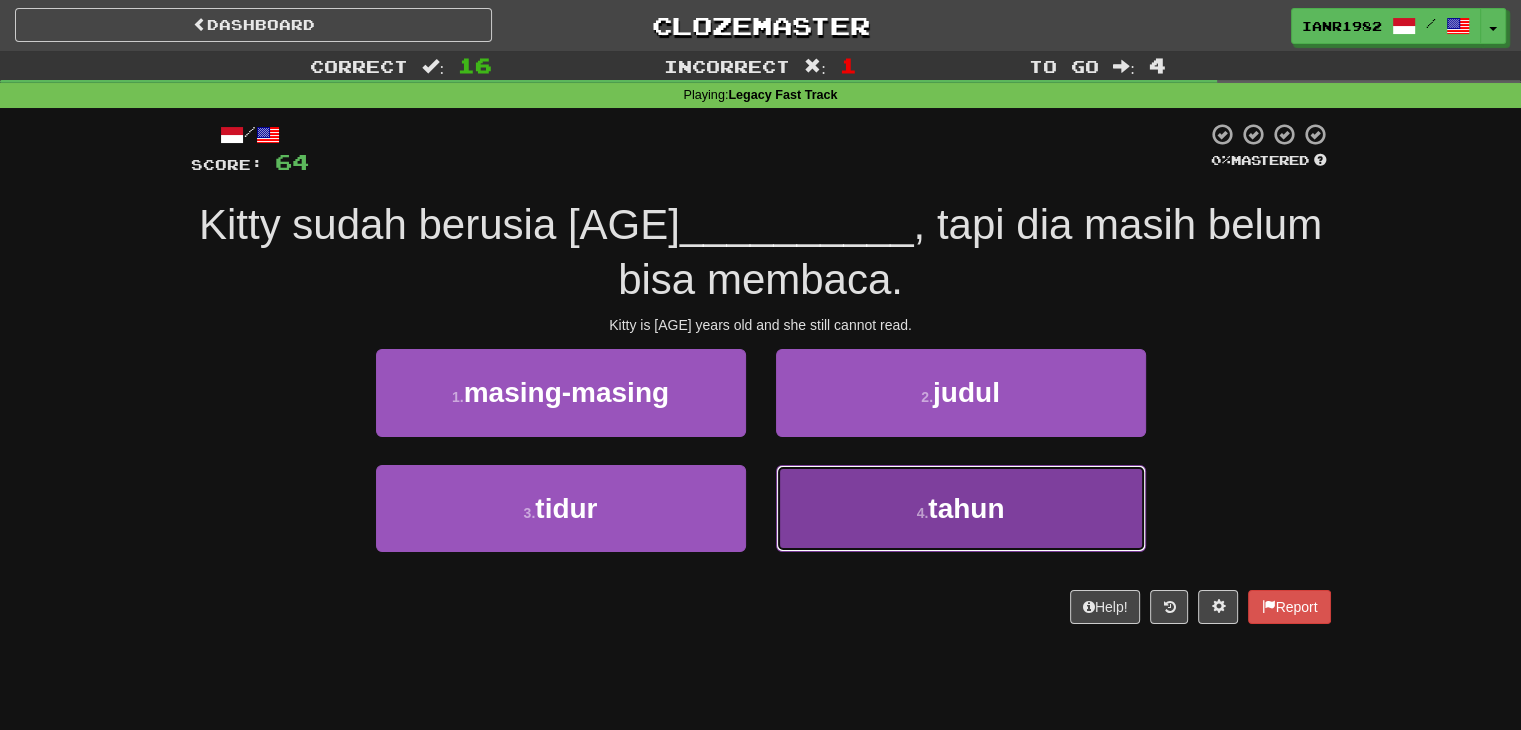 click on "tahun" at bounding box center (966, 508) 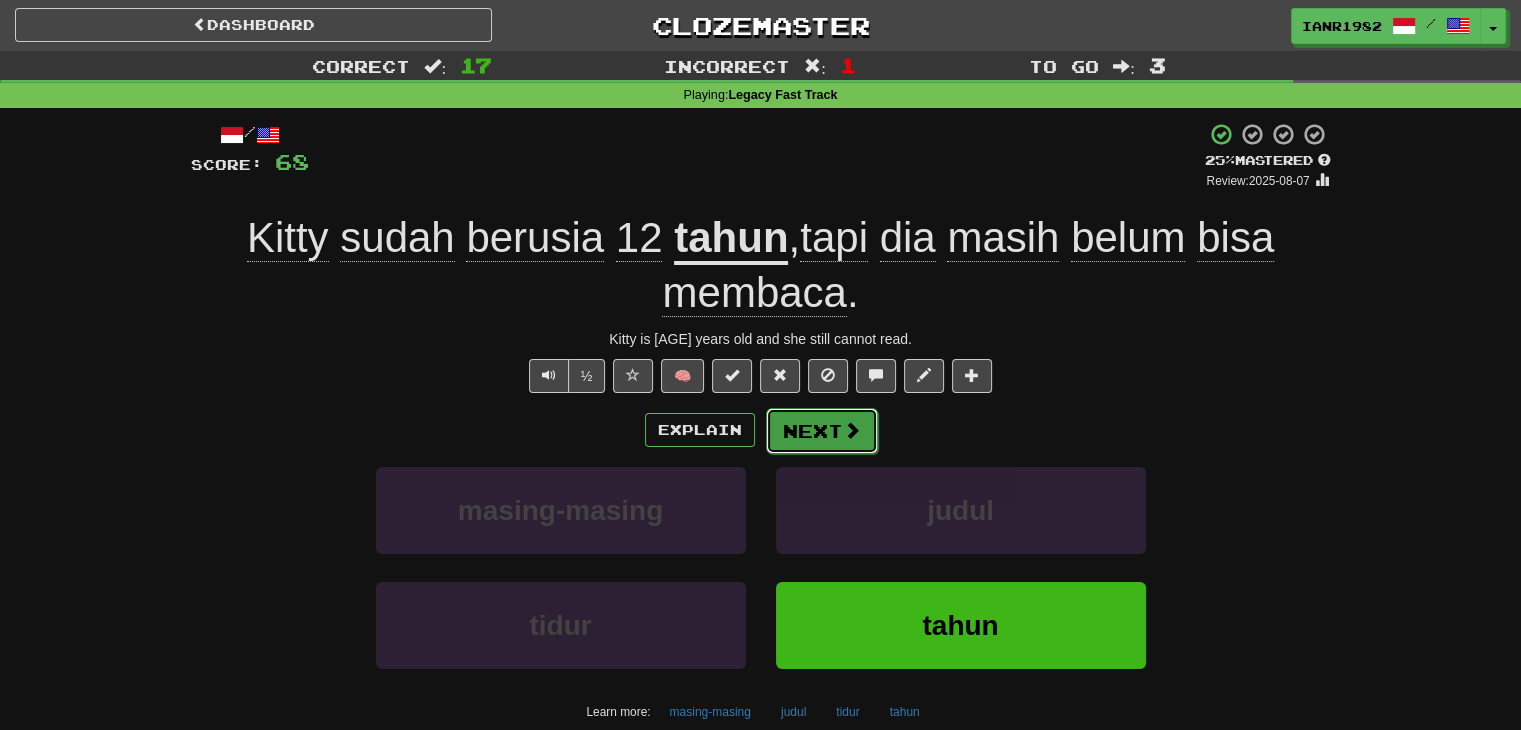 click at bounding box center [852, 430] 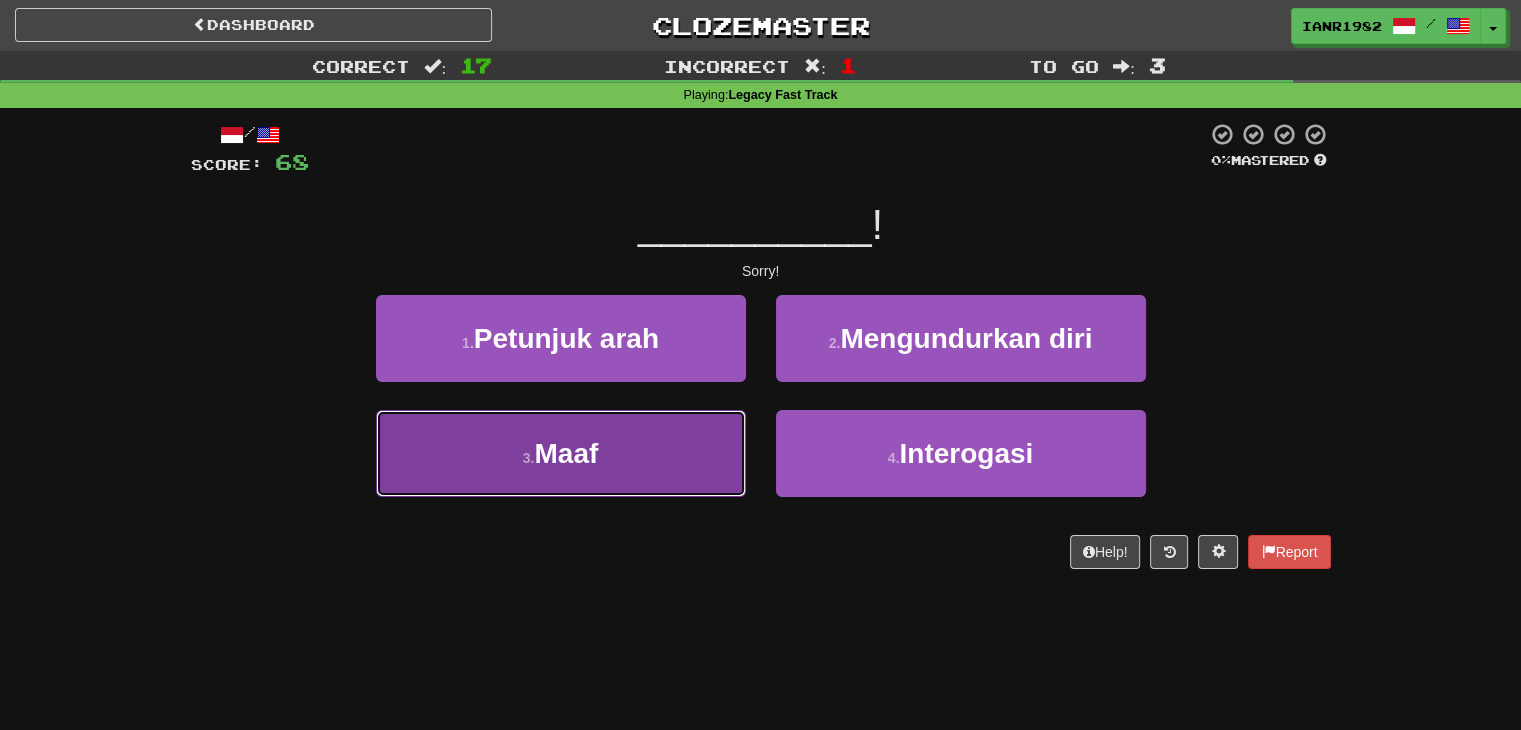 click on "3 .  Maaf" at bounding box center [561, 453] 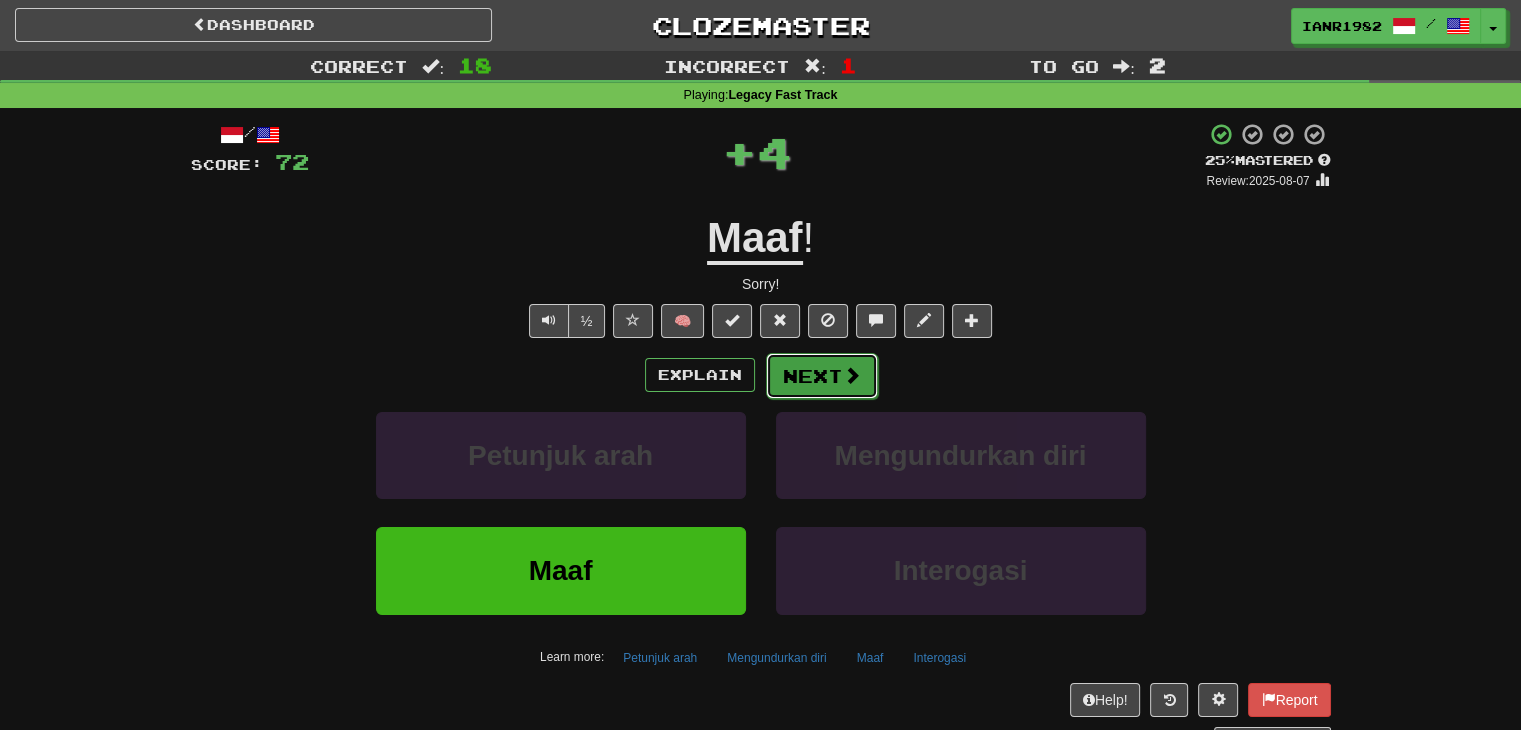 click at bounding box center [852, 375] 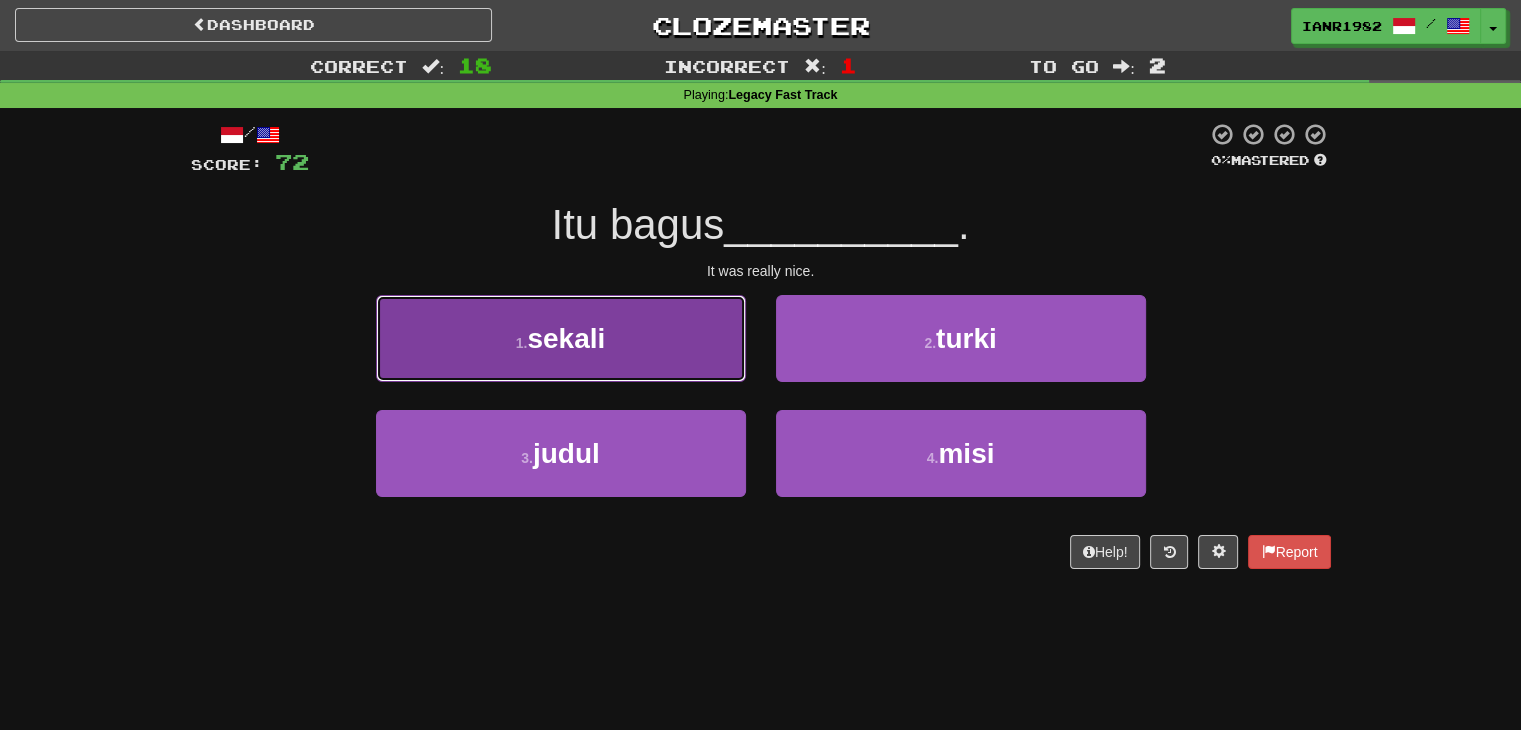 click on "1 .  sekali" at bounding box center [561, 338] 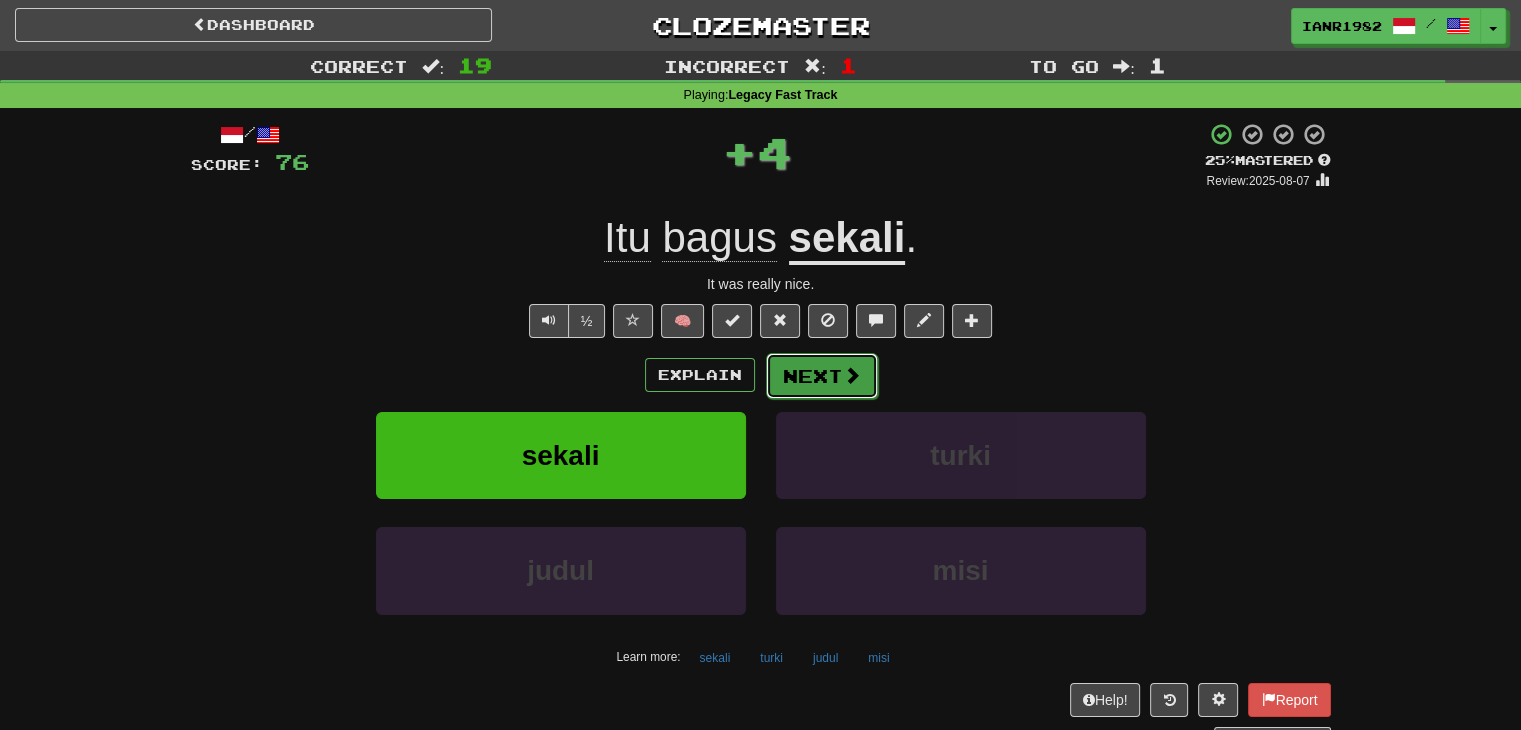 click at bounding box center [852, 375] 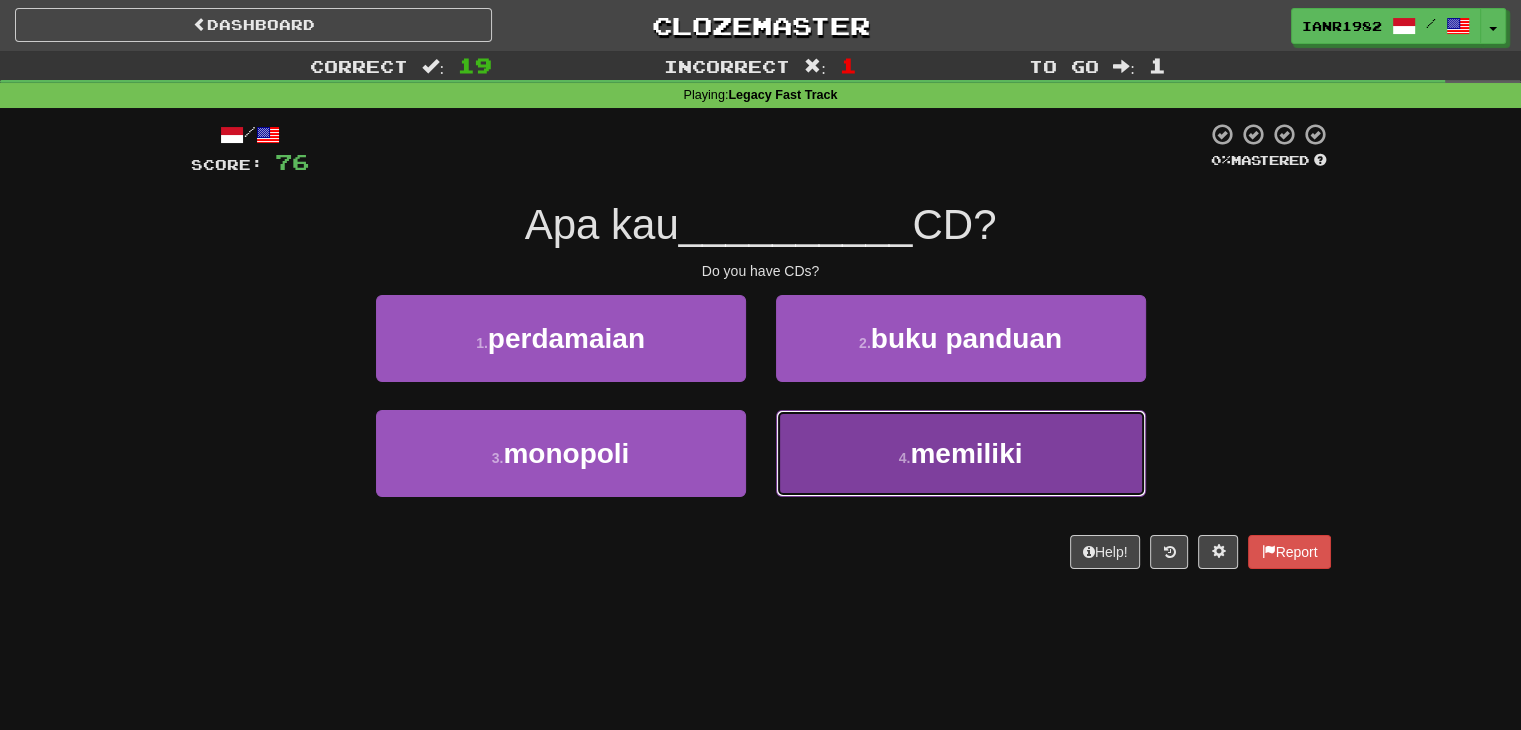 click on "4 .  memiliki" at bounding box center (961, 453) 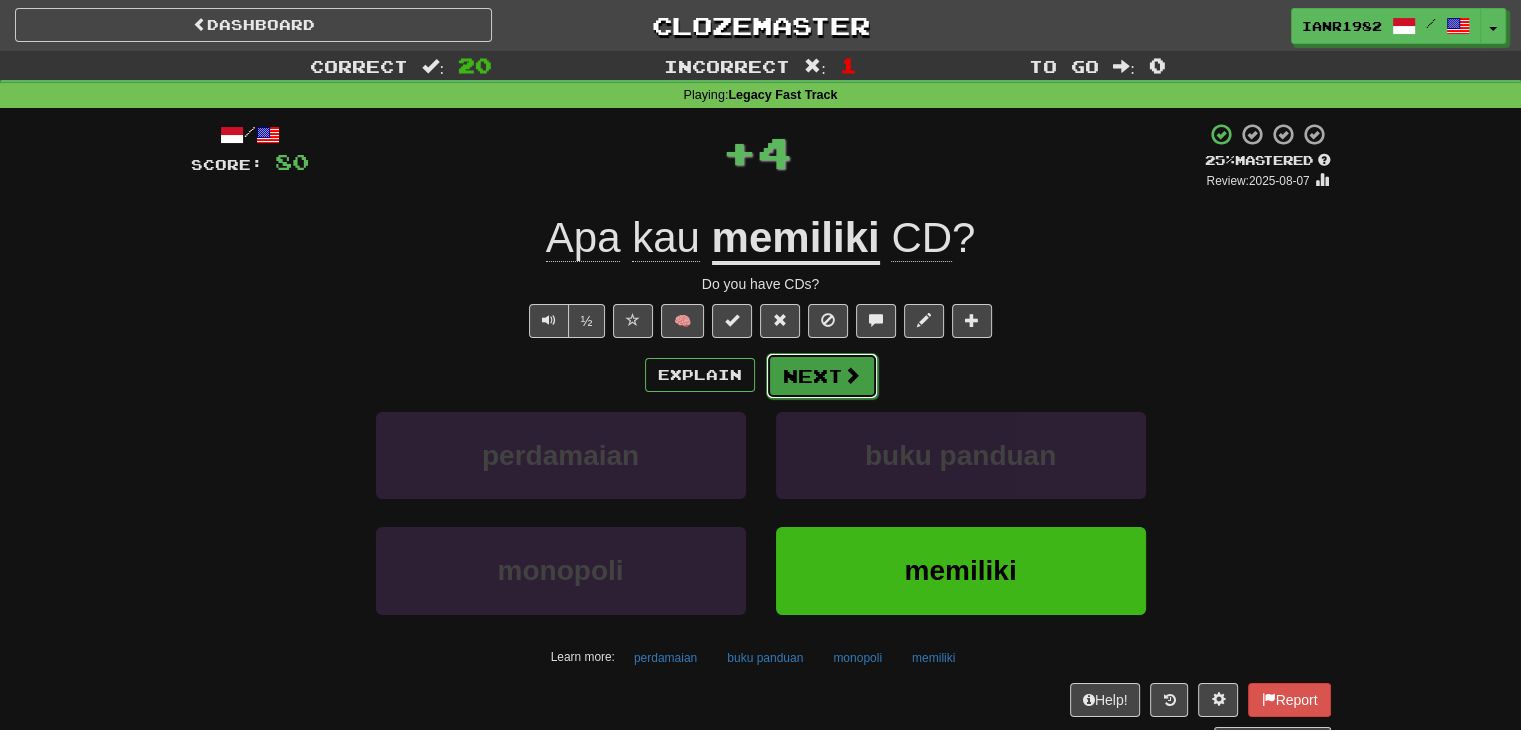 click on "Next" at bounding box center [822, 376] 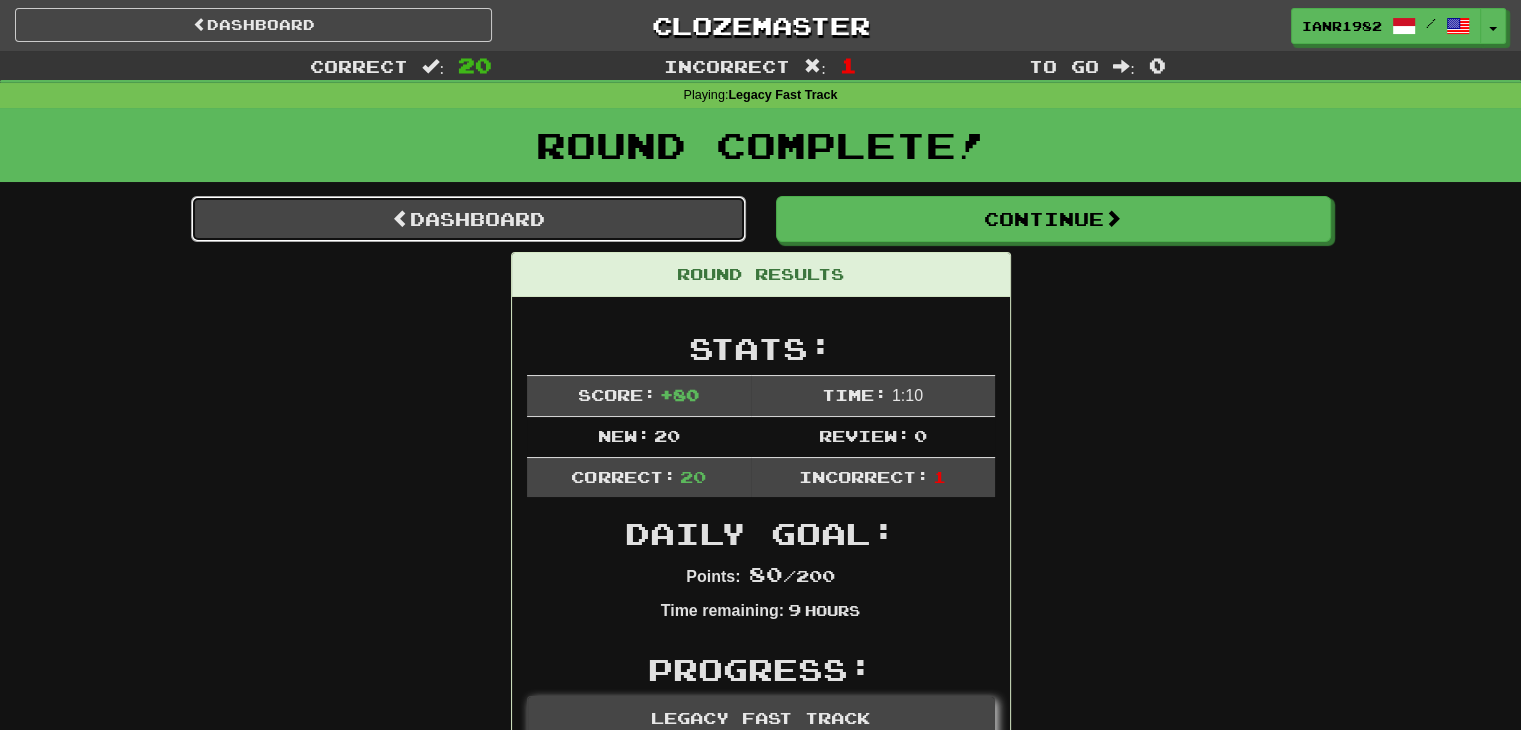 click on "Dashboard" at bounding box center (468, 219) 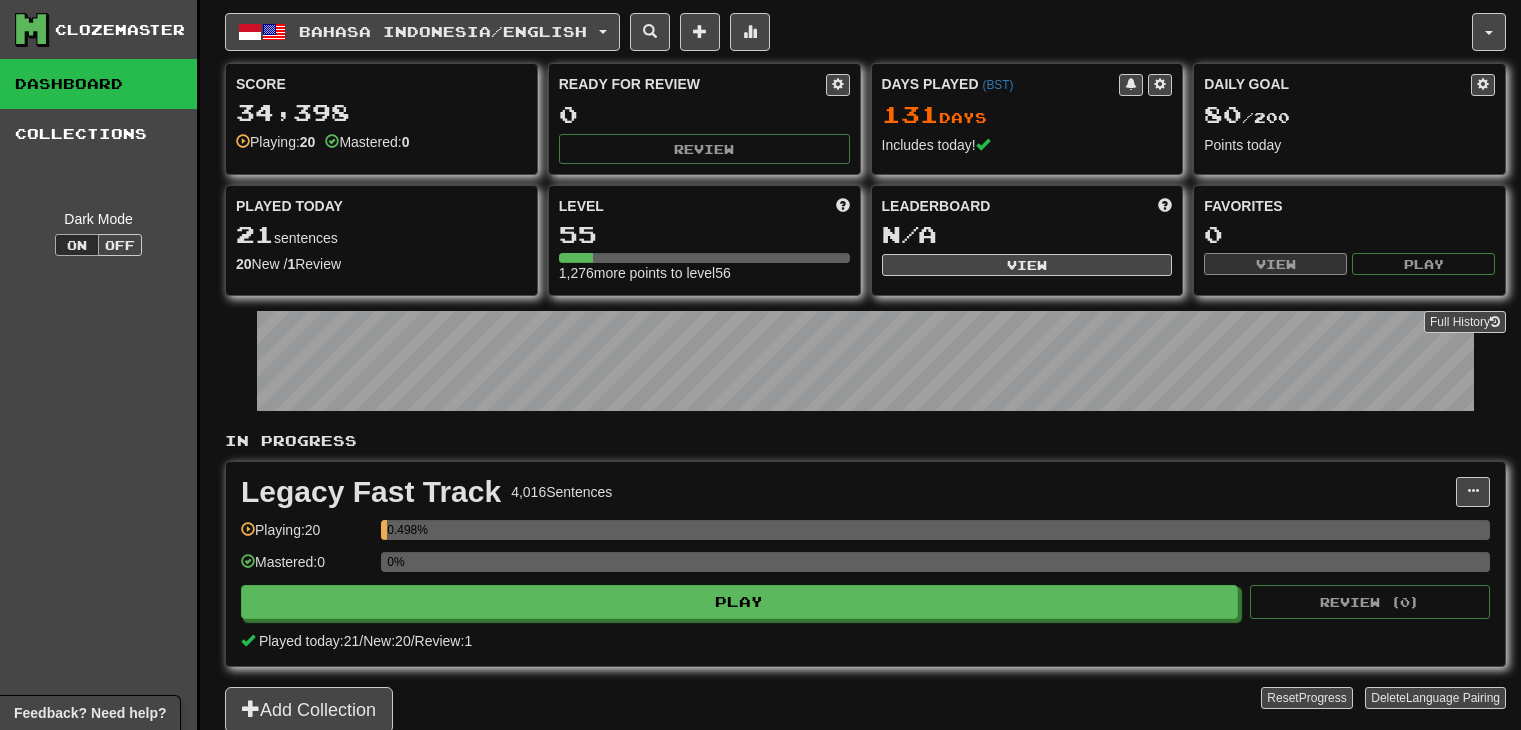 scroll, scrollTop: 0, scrollLeft: 0, axis: both 